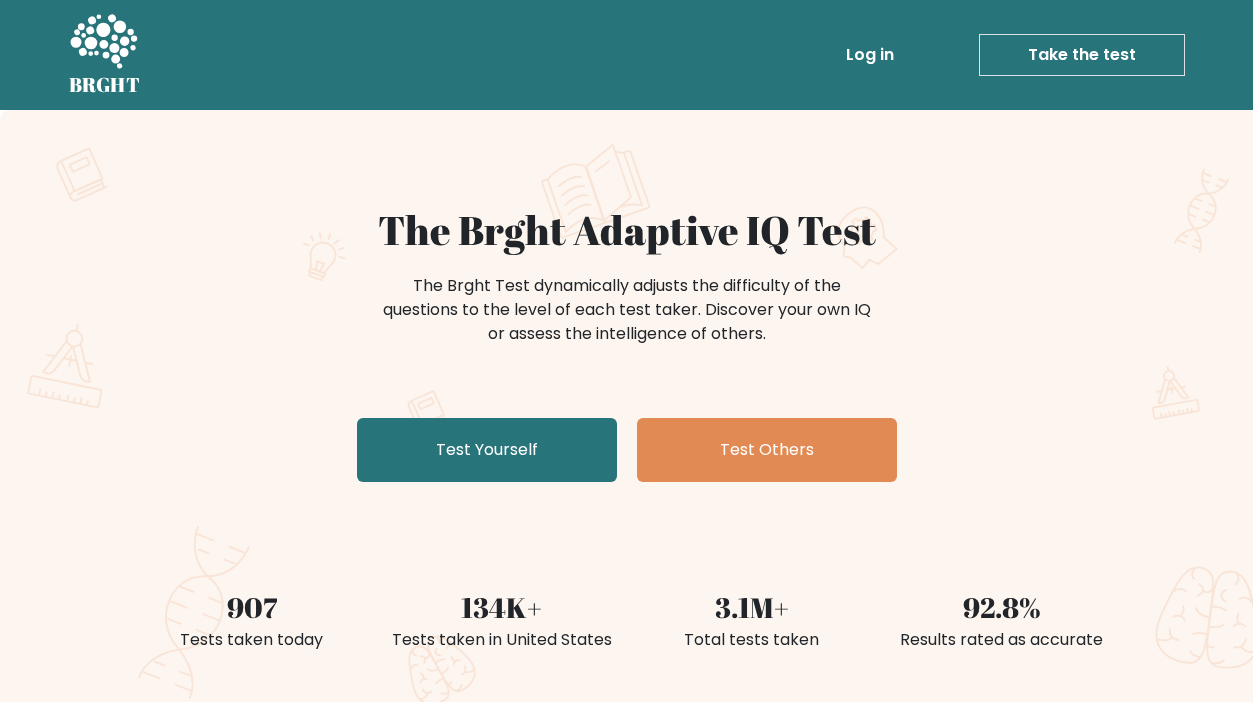 scroll, scrollTop: 0, scrollLeft: 0, axis: both 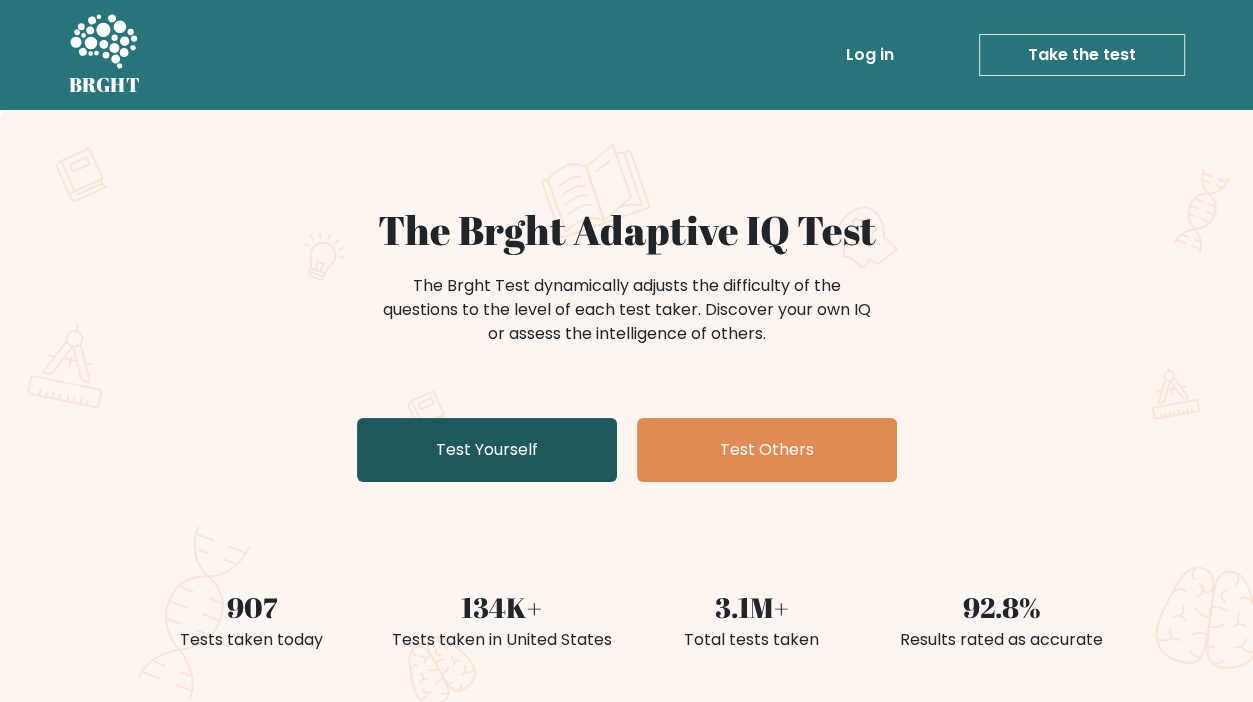 click on "Test Yourself" at bounding box center [487, 450] 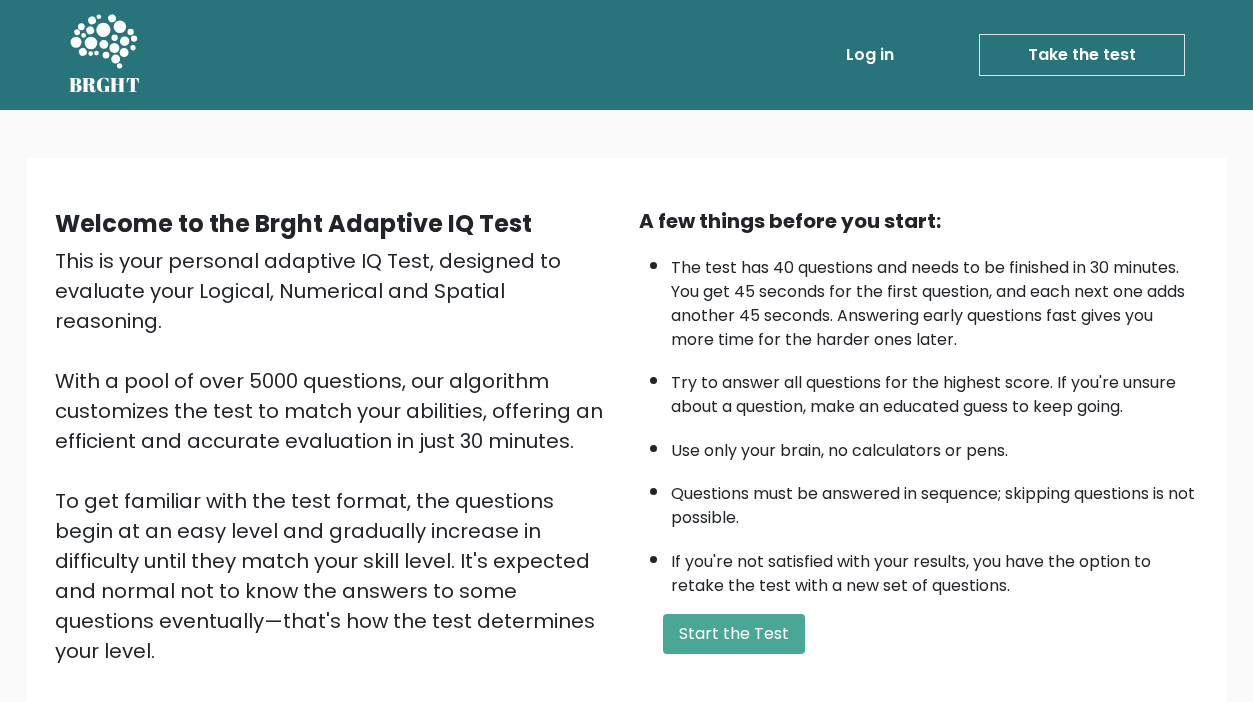 scroll, scrollTop: 0, scrollLeft: 0, axis: both 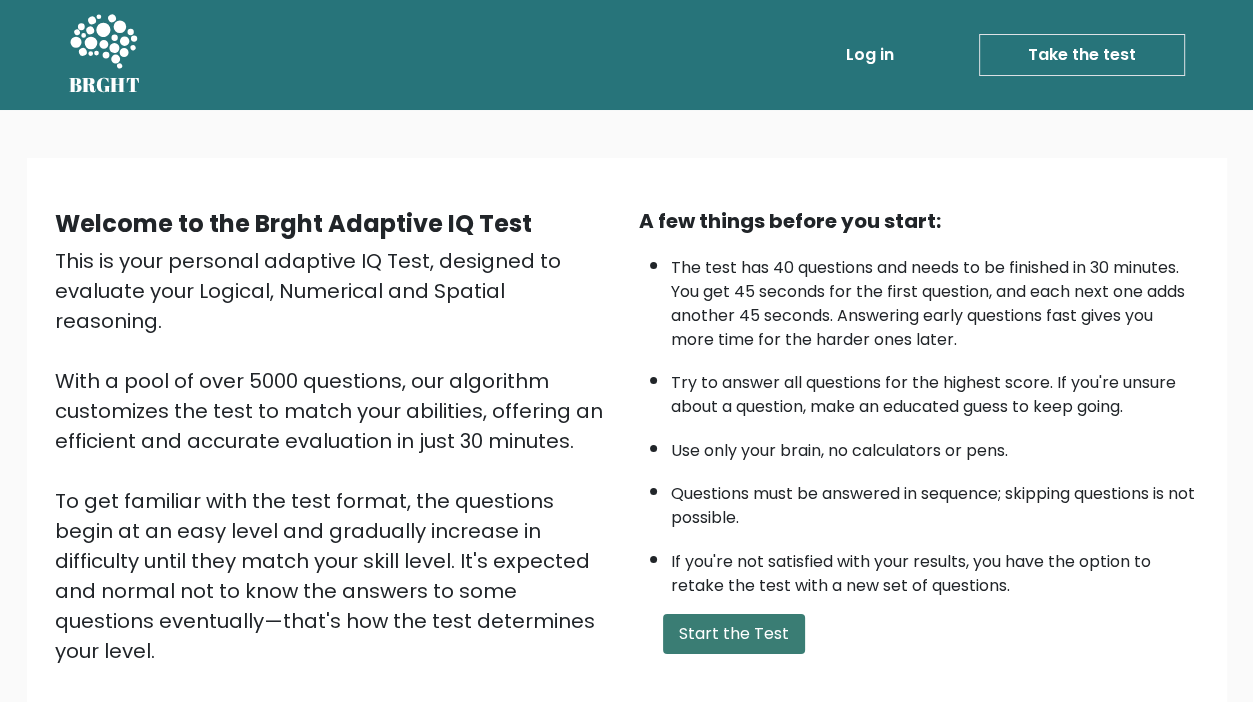 click on "Start the Test" at bounding box center (734, 634) 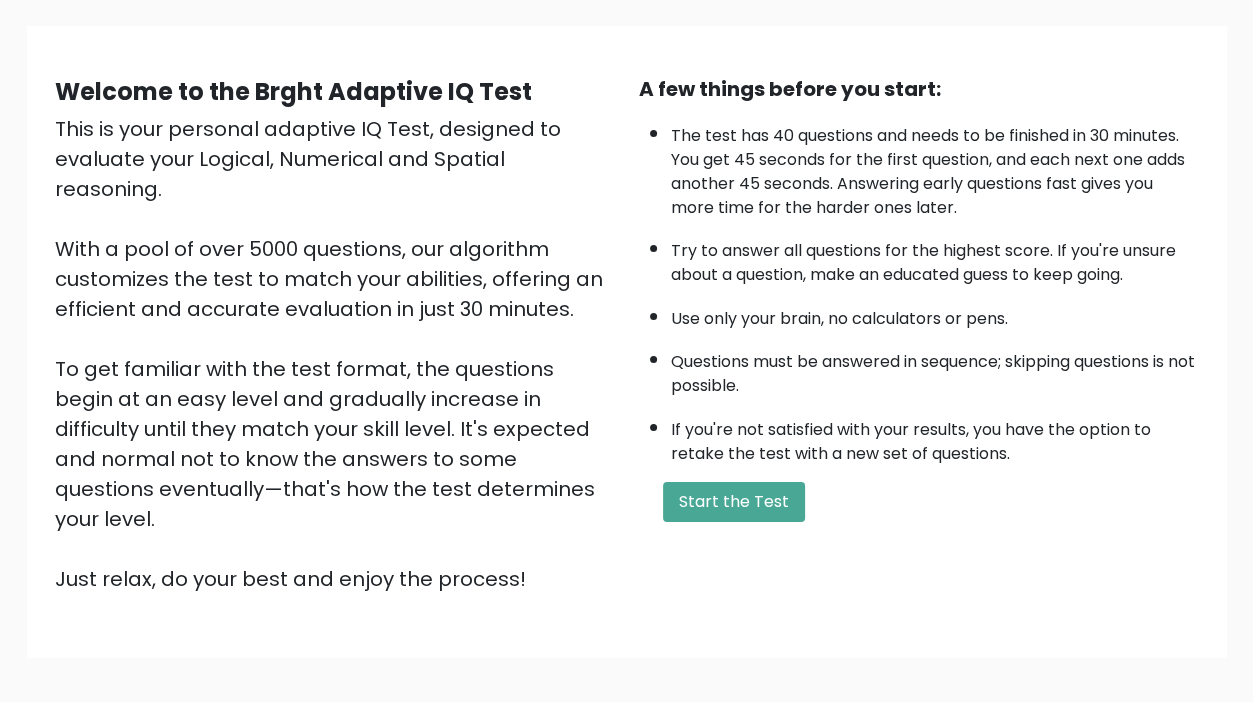 scroll, scrollTop: 214, scrollLeft: 0, axis: vertical 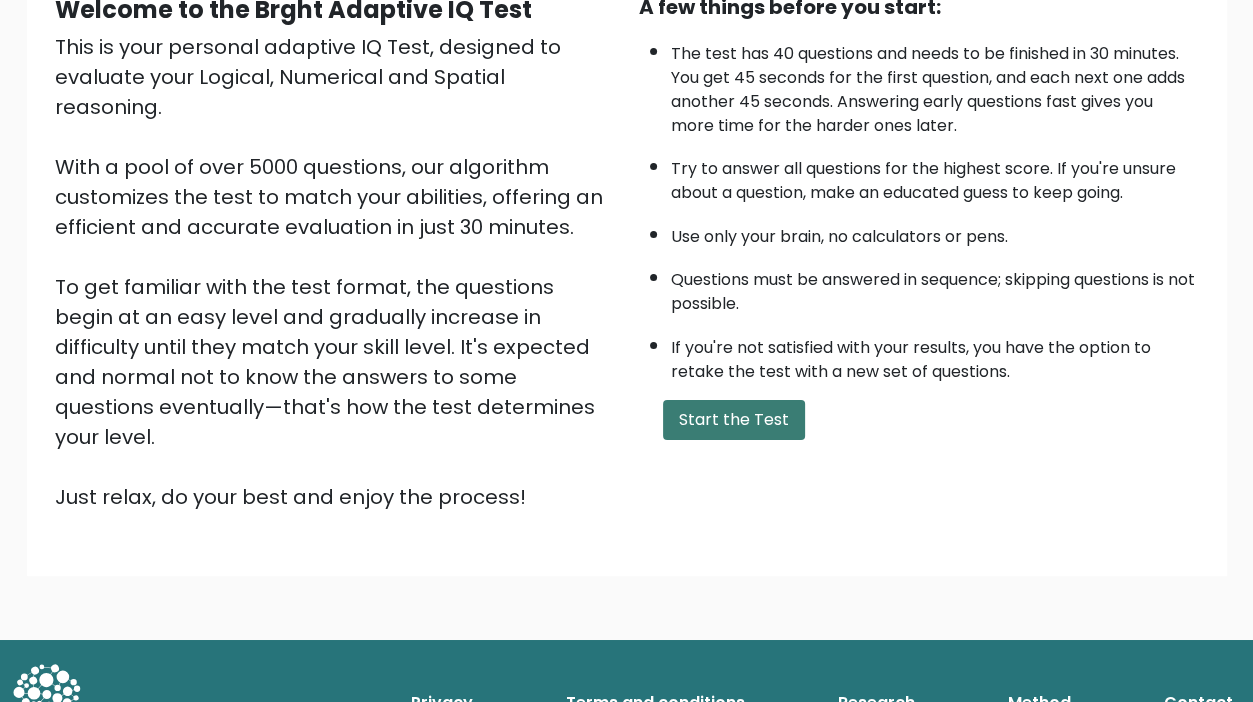click on "Start the Test" at bounding box center [734, 420] 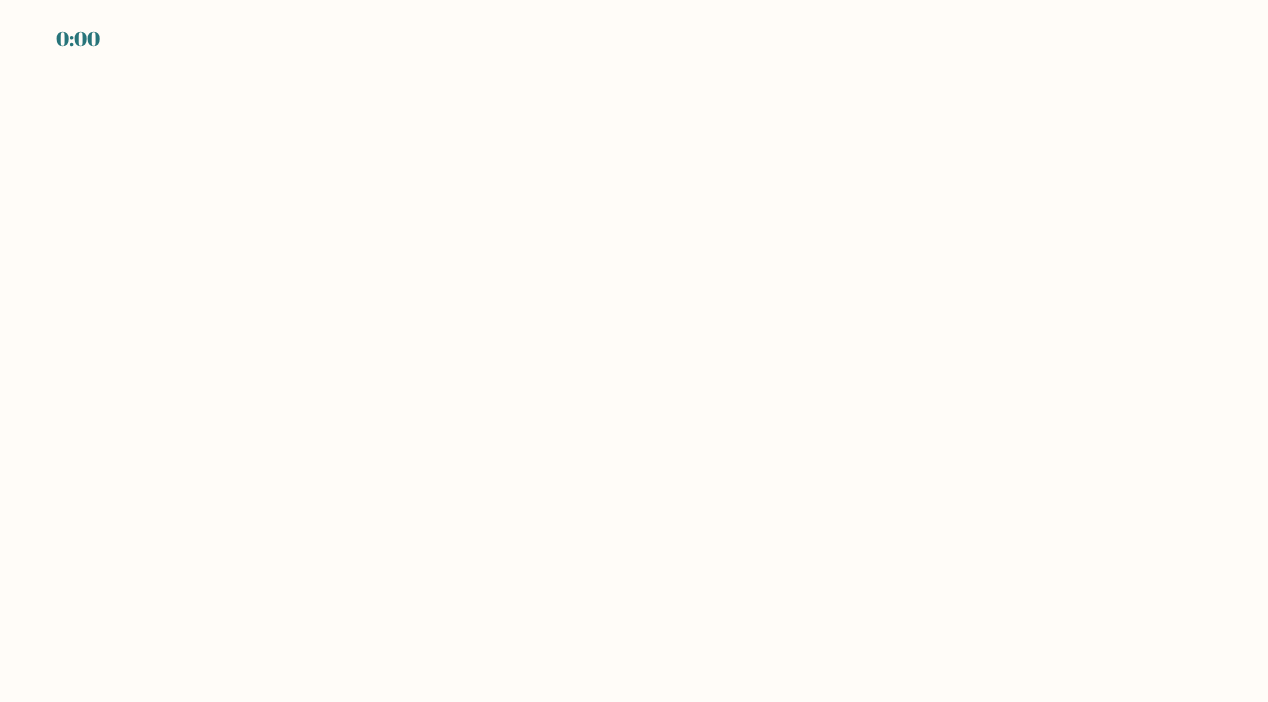 scroll, scrollTop: 0, scrollLeft: 0, axis: both 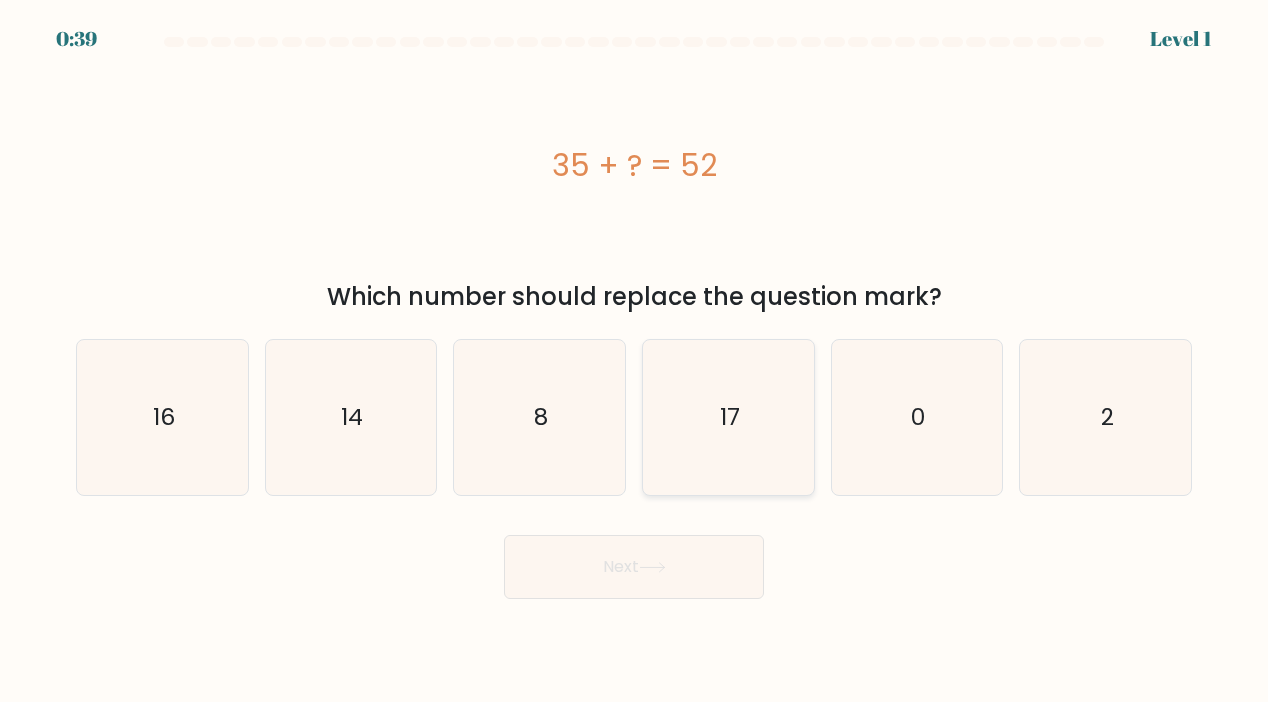 click on "17" 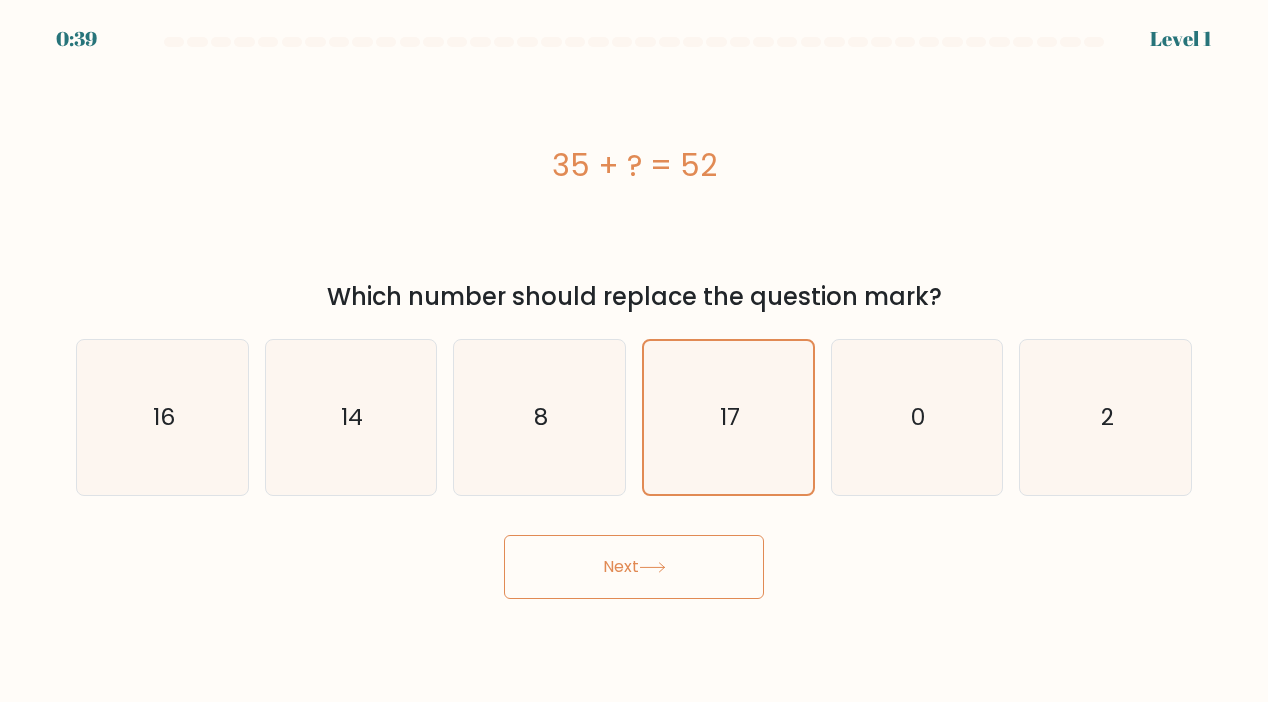 click on "Next" at bounding box center (634, 567) 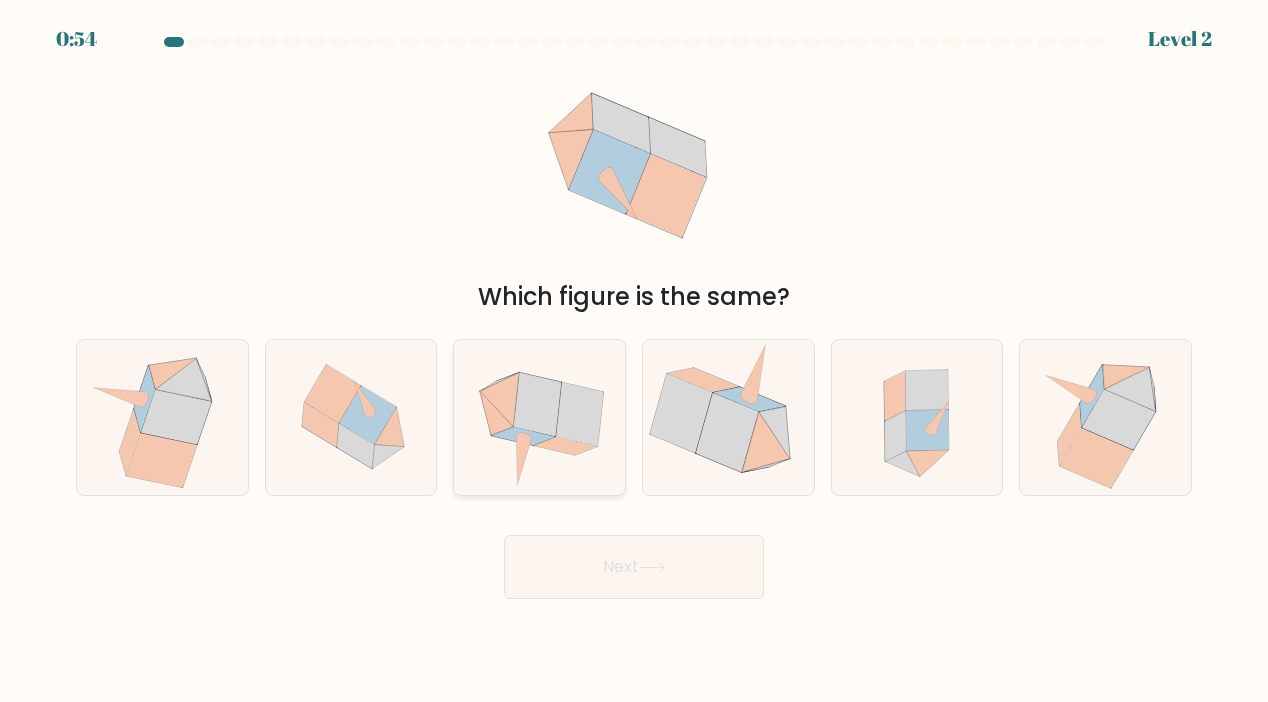 click 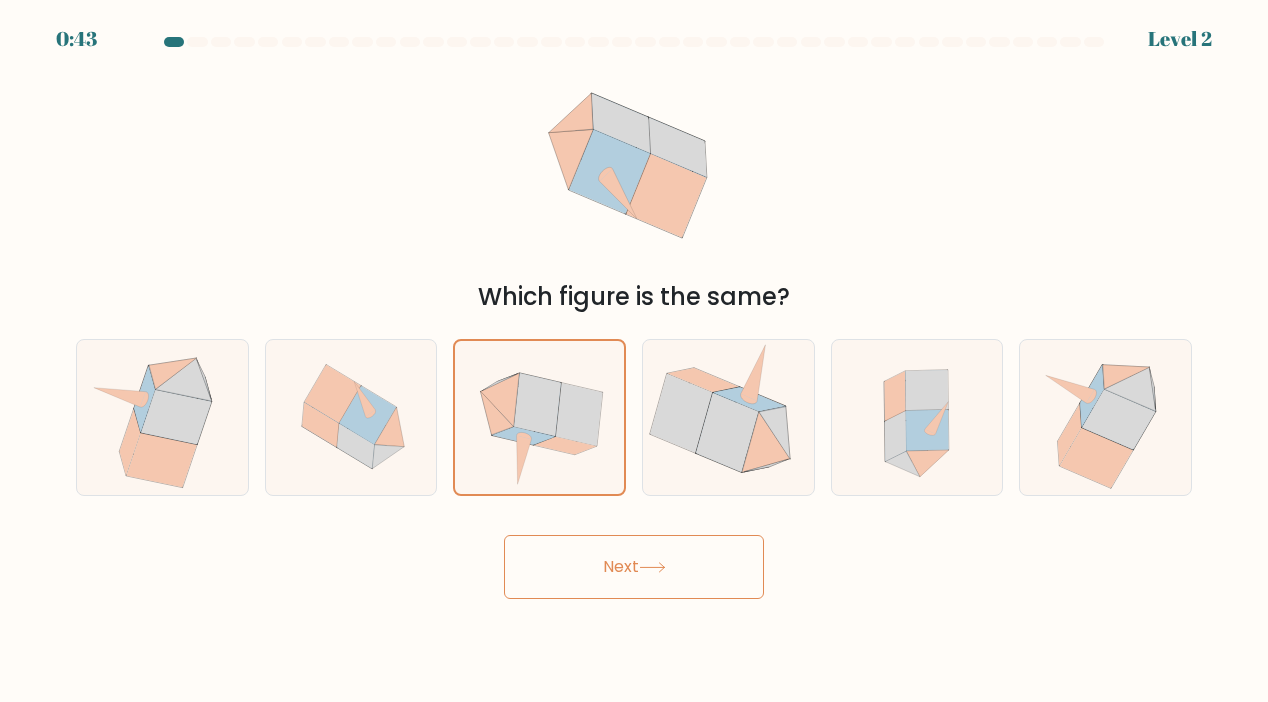 click on "Next" at bounding box center (634, 567) 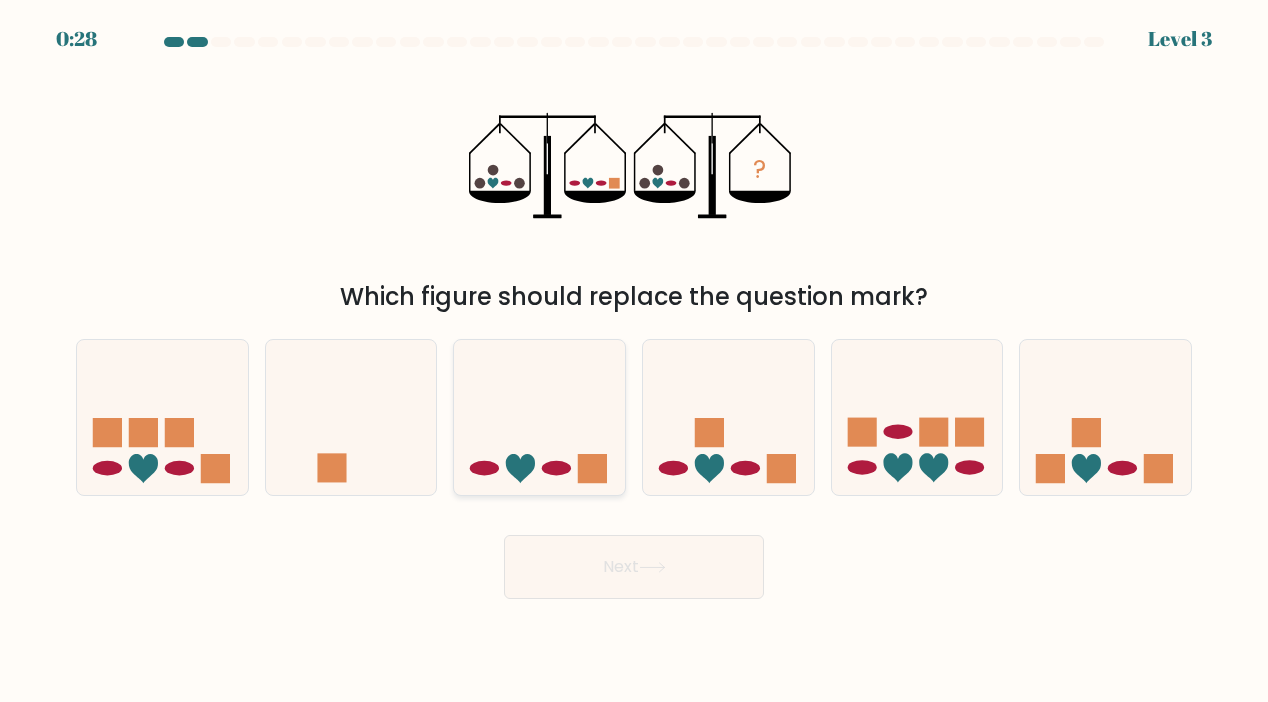 click 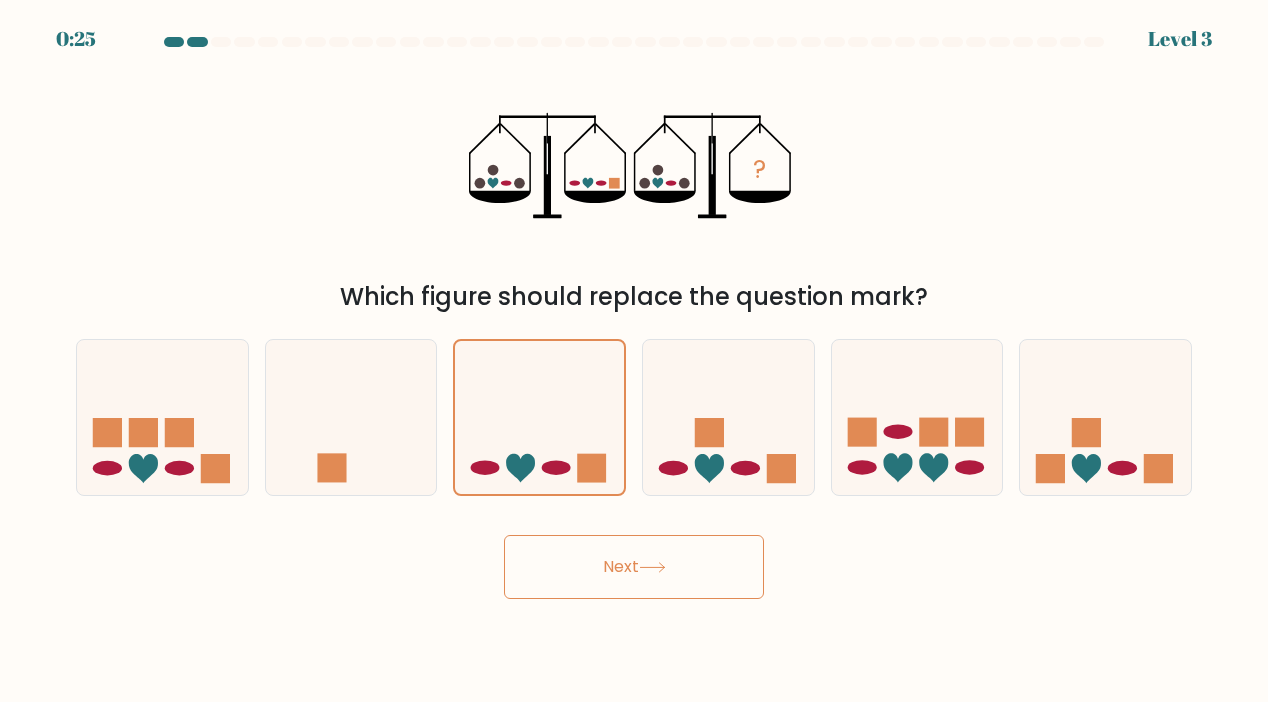 click on "Next" at bounding box center (634, 567) 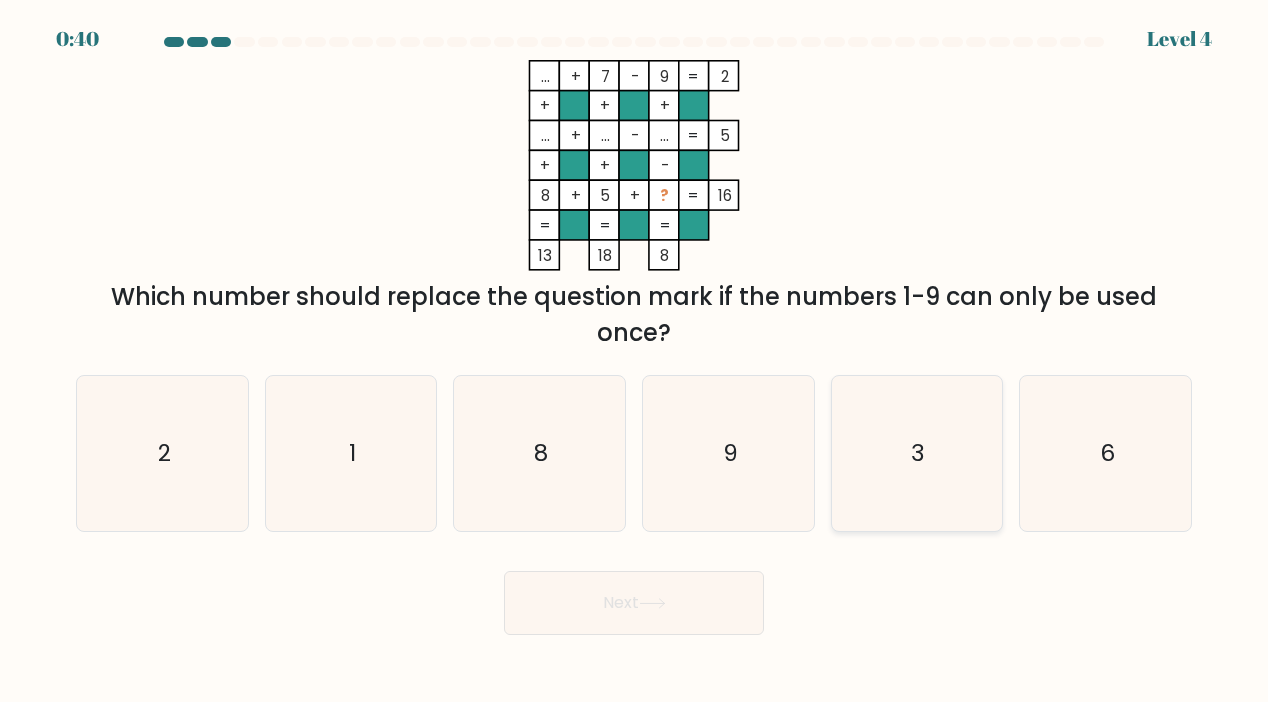 click on "3" 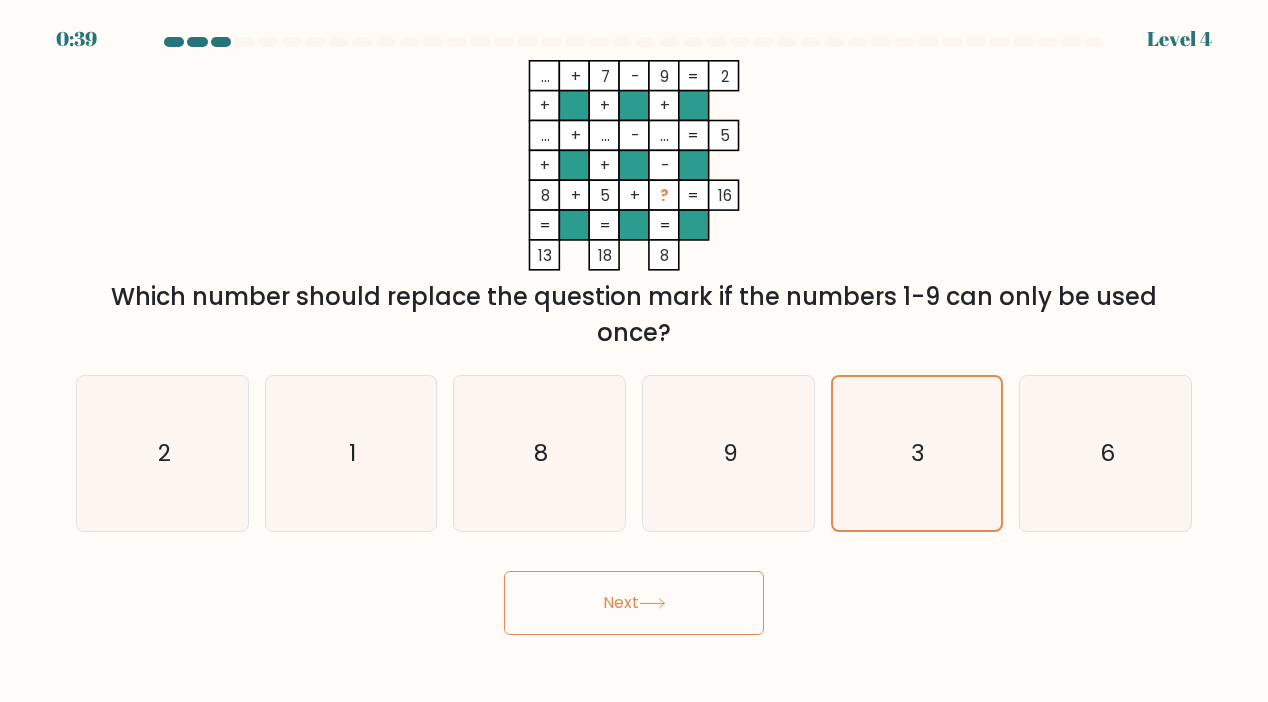click on "Next" at bounding box center [634, 603] 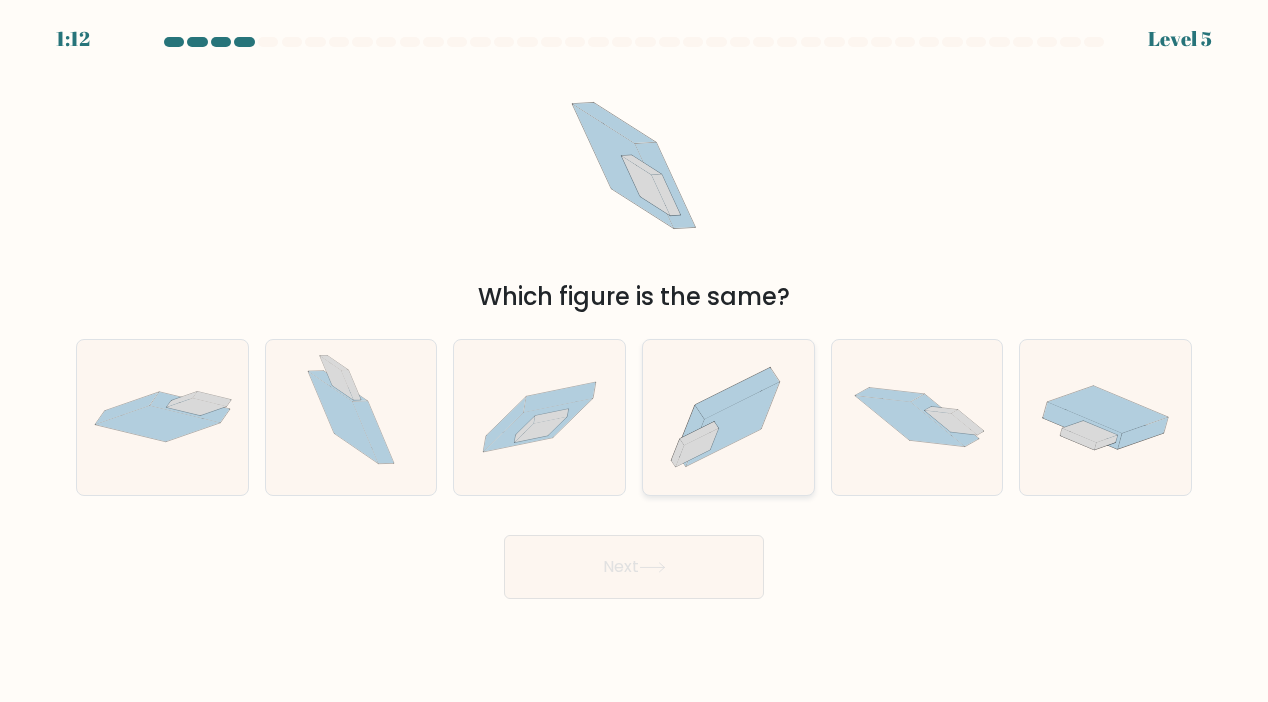 click 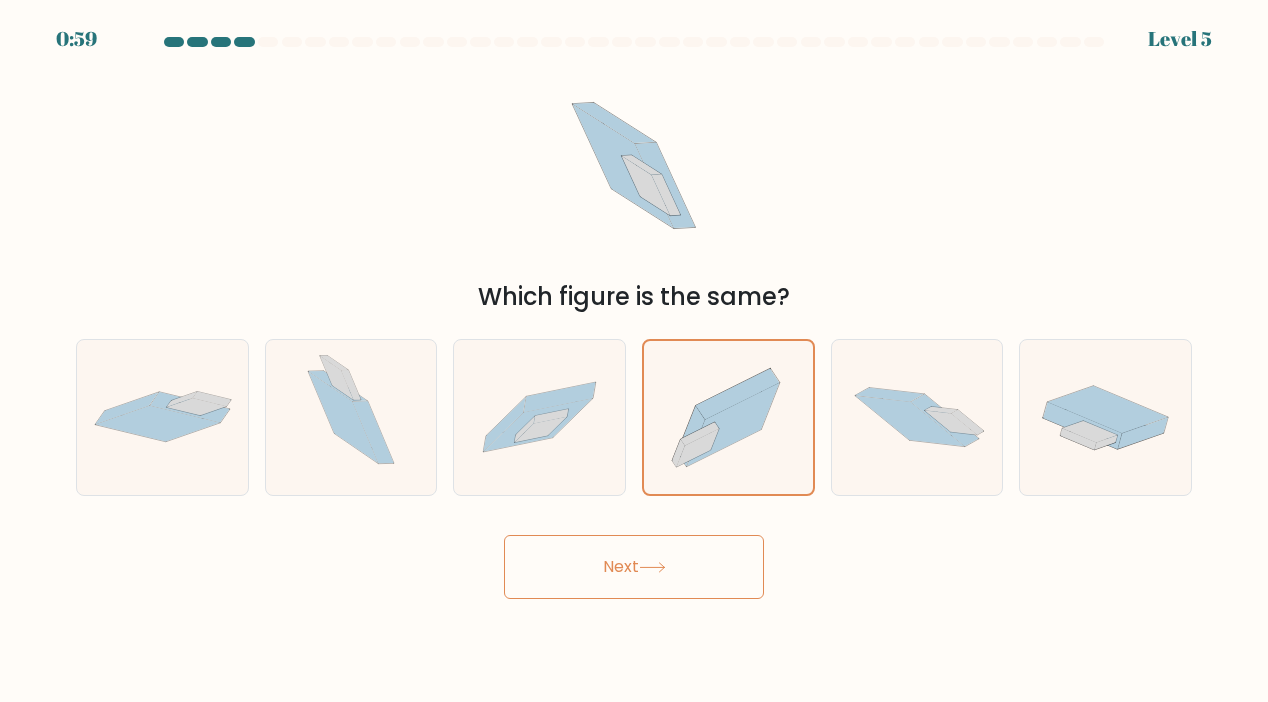 click on "Next" at bounding box center (634, 567) 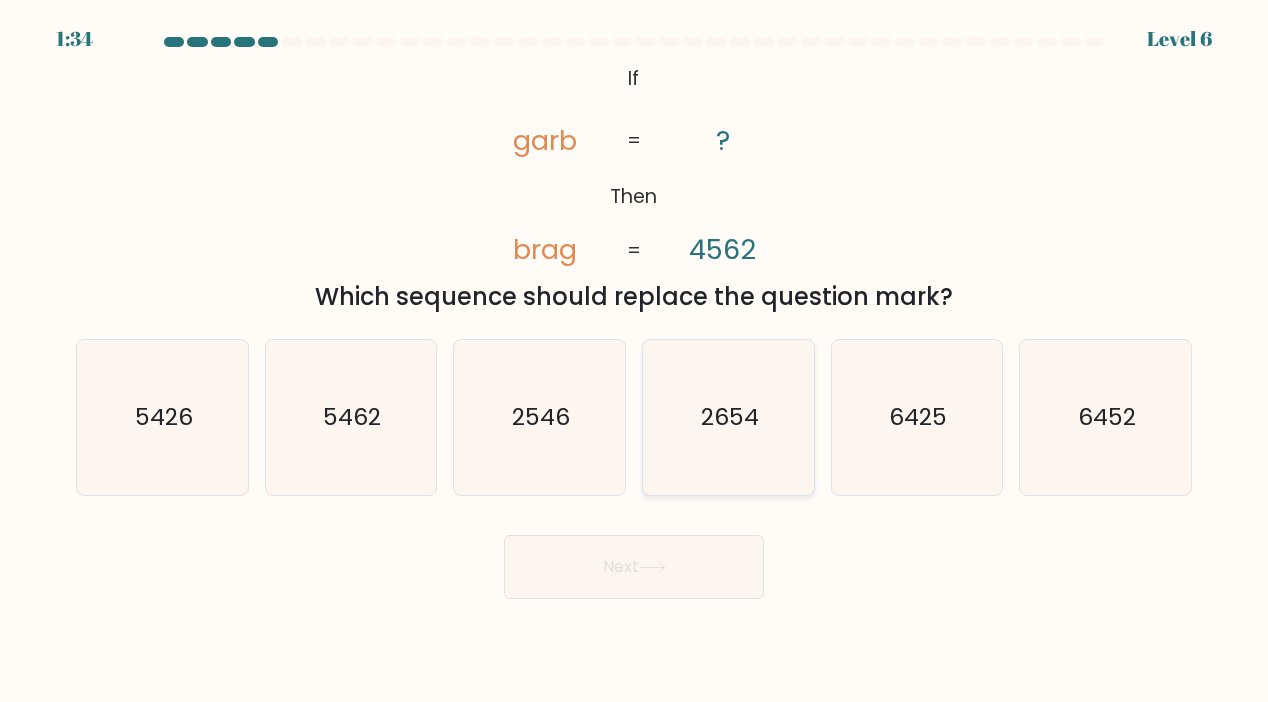 click on "2654" 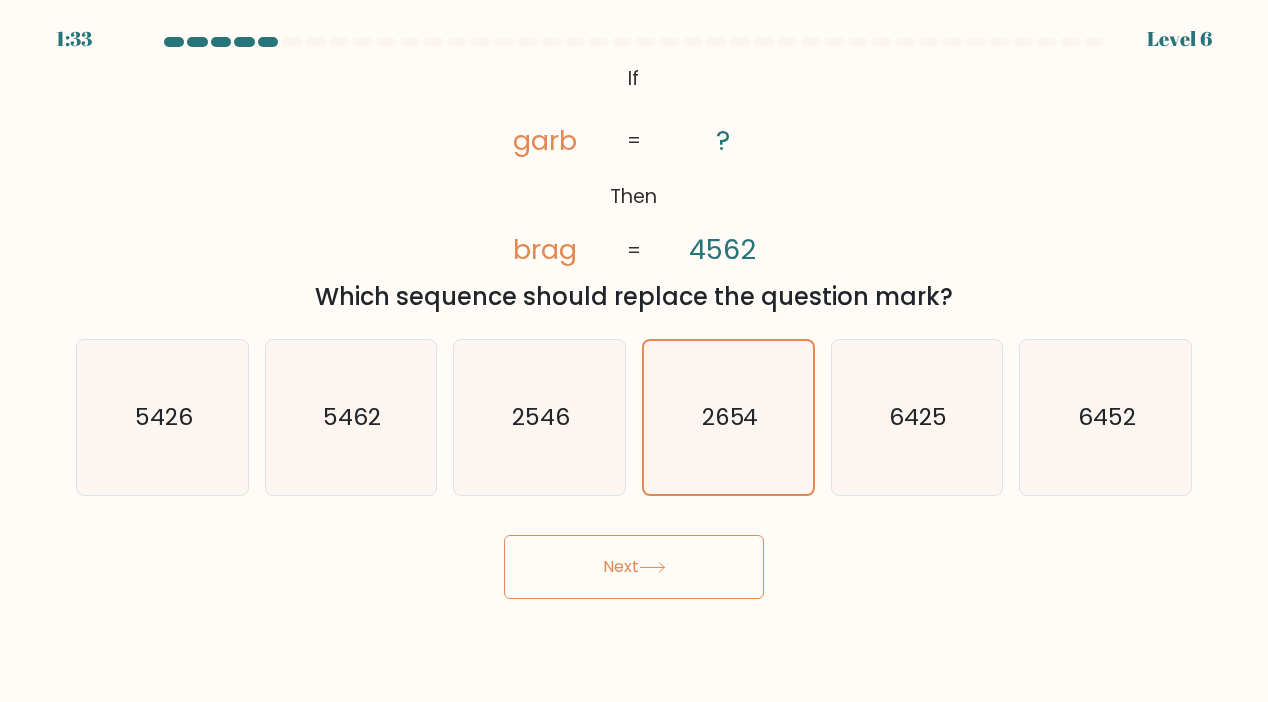 click on "Next" at bounding box center (634, 567) 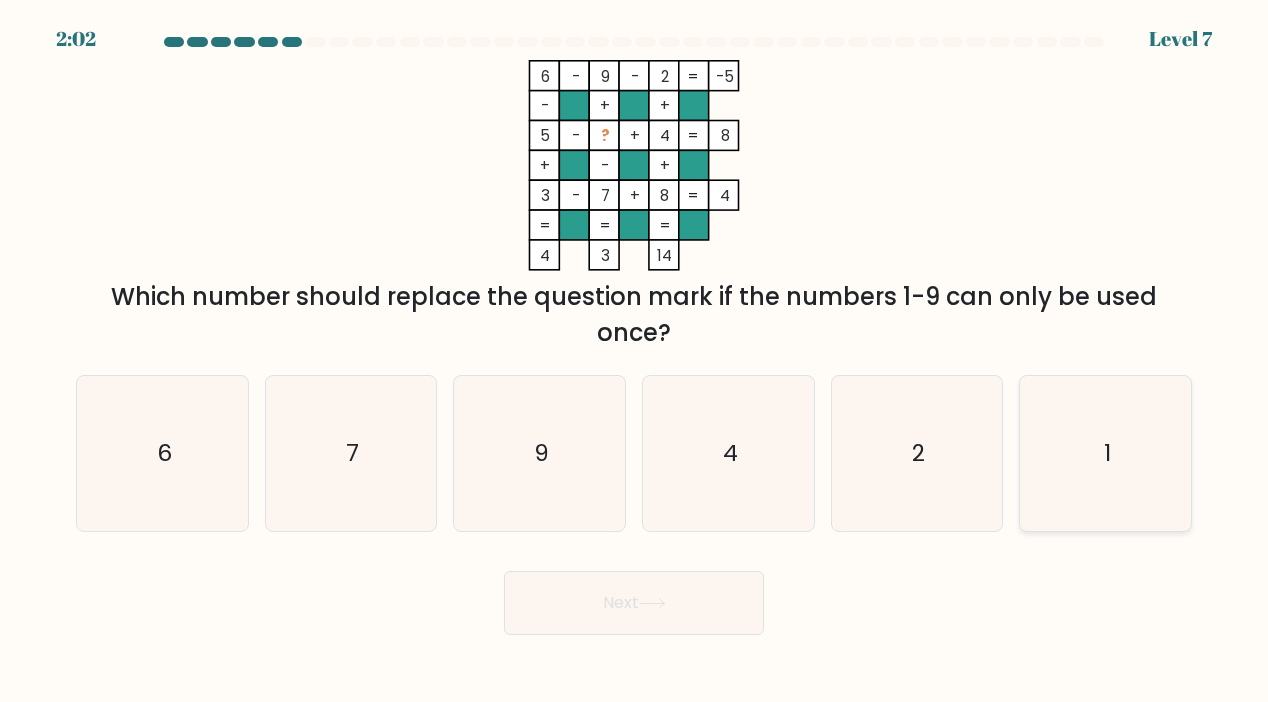 click on "1" 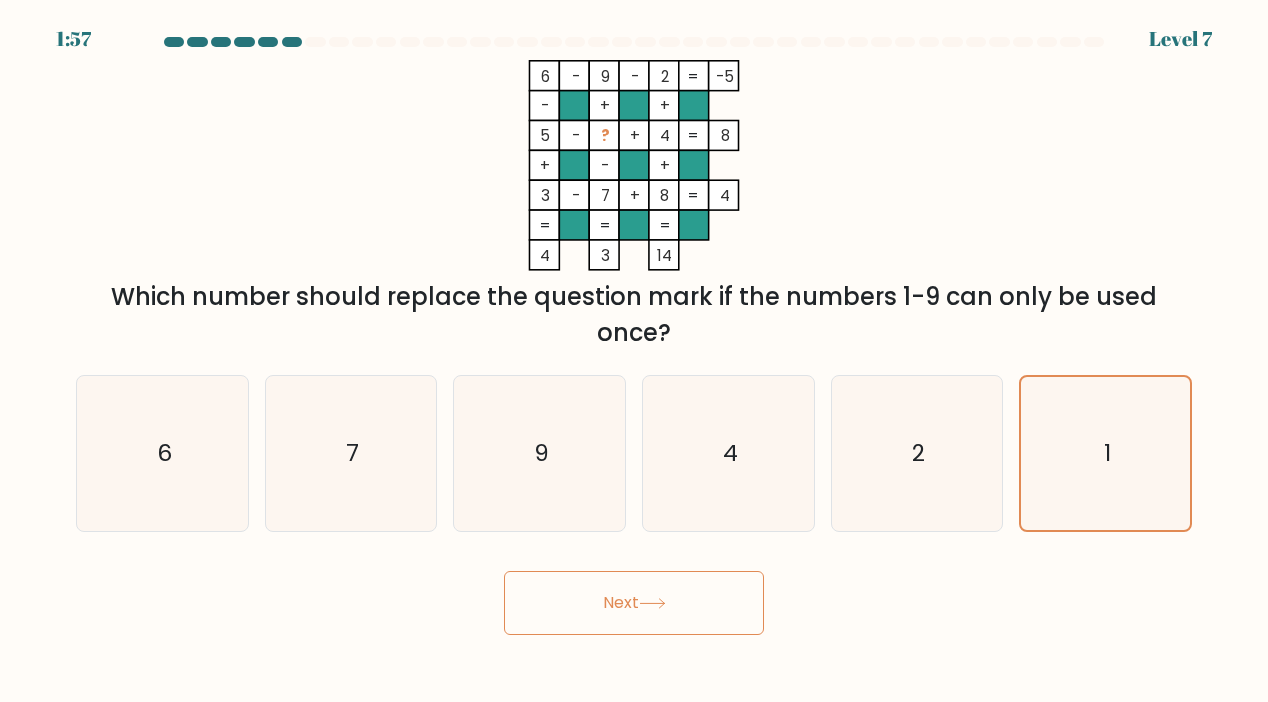 click on "Next" at bounding box center (634, 603) 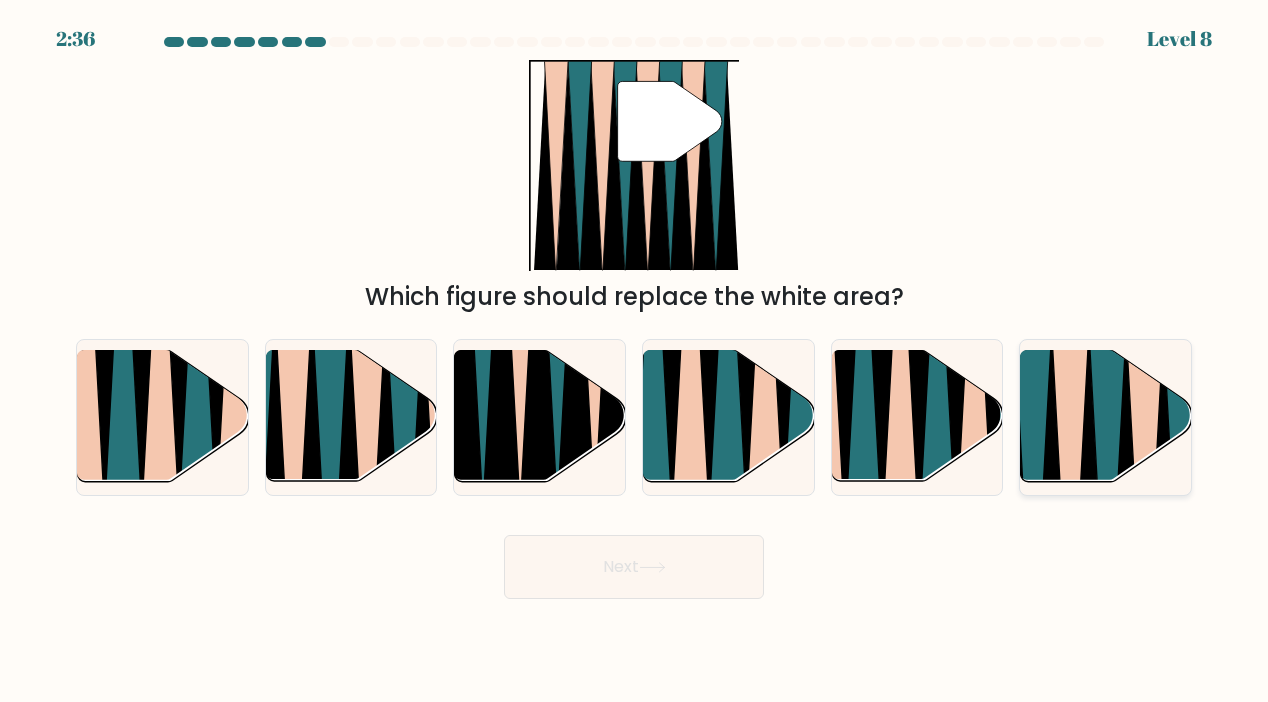 click 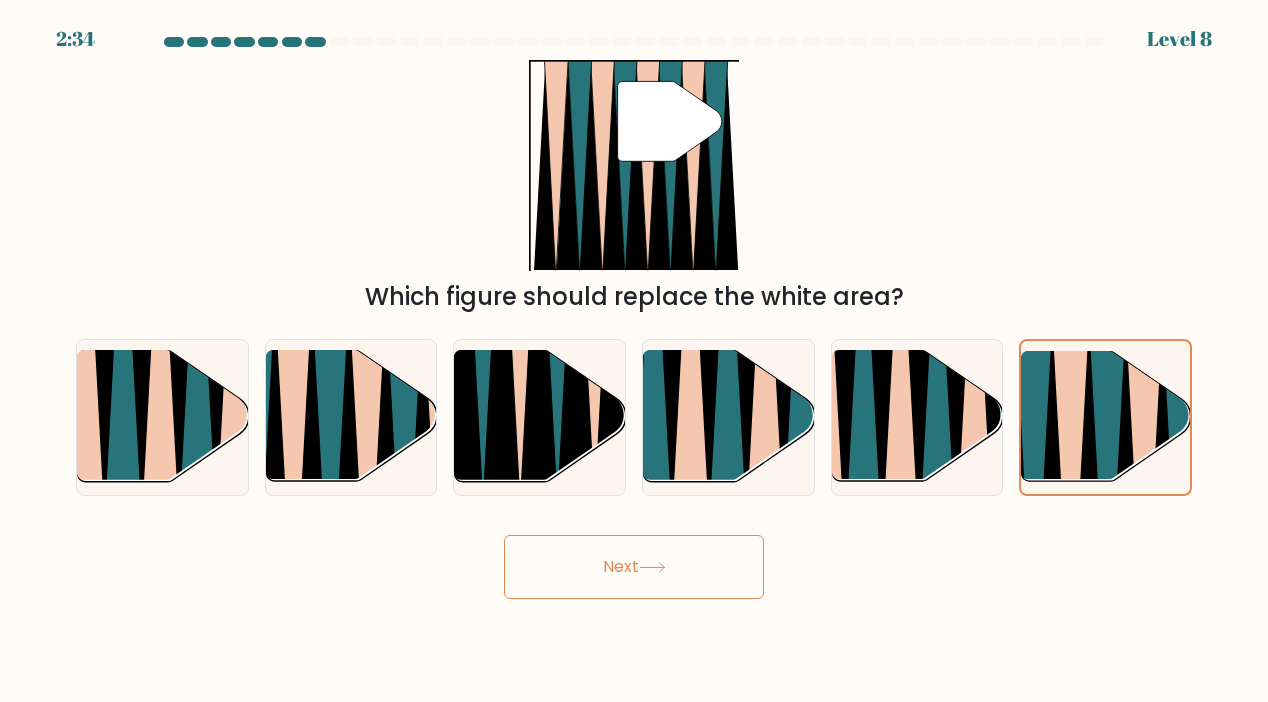 click on "Next" at bounding box center [634, 567] 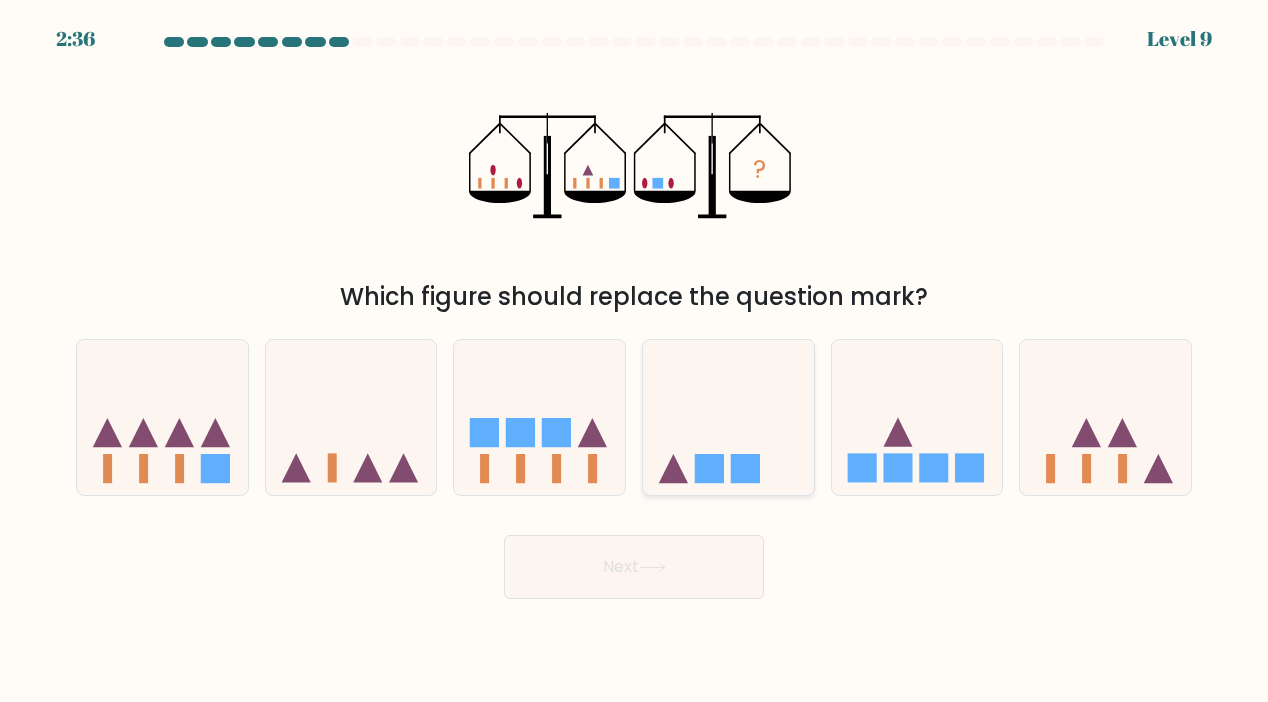 click 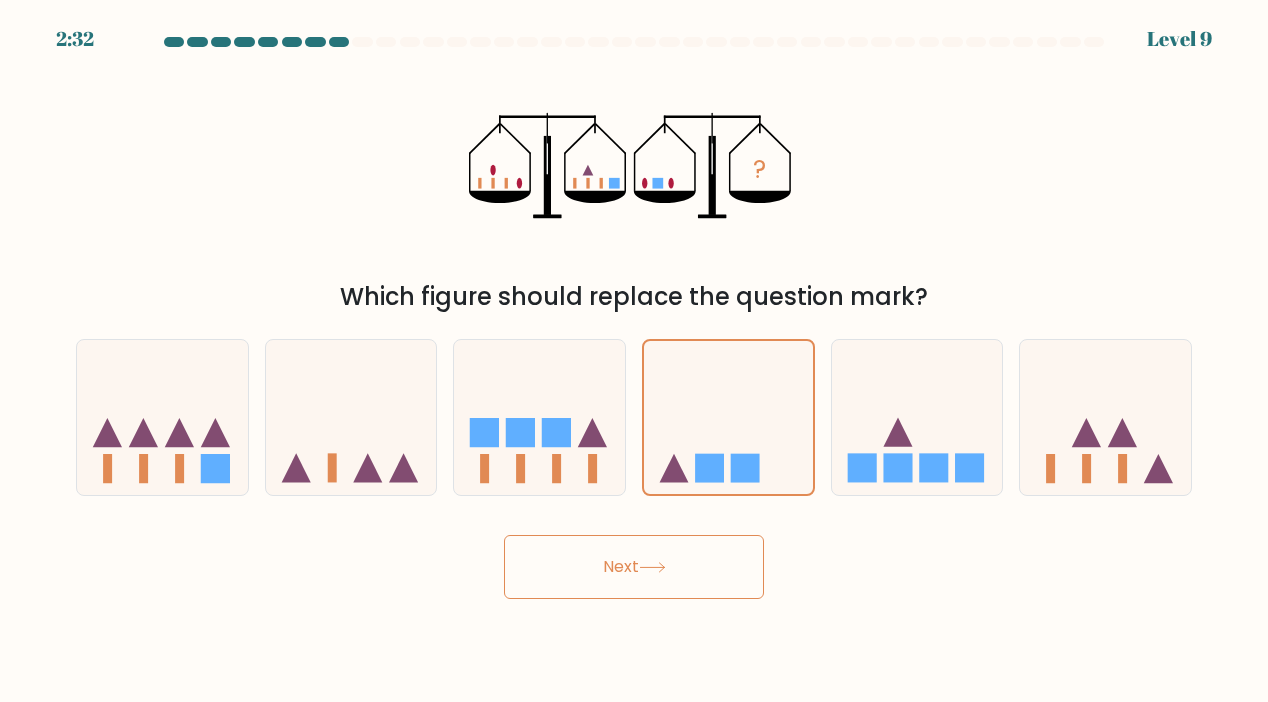 click on "Next" at bounding box center (634, 567) 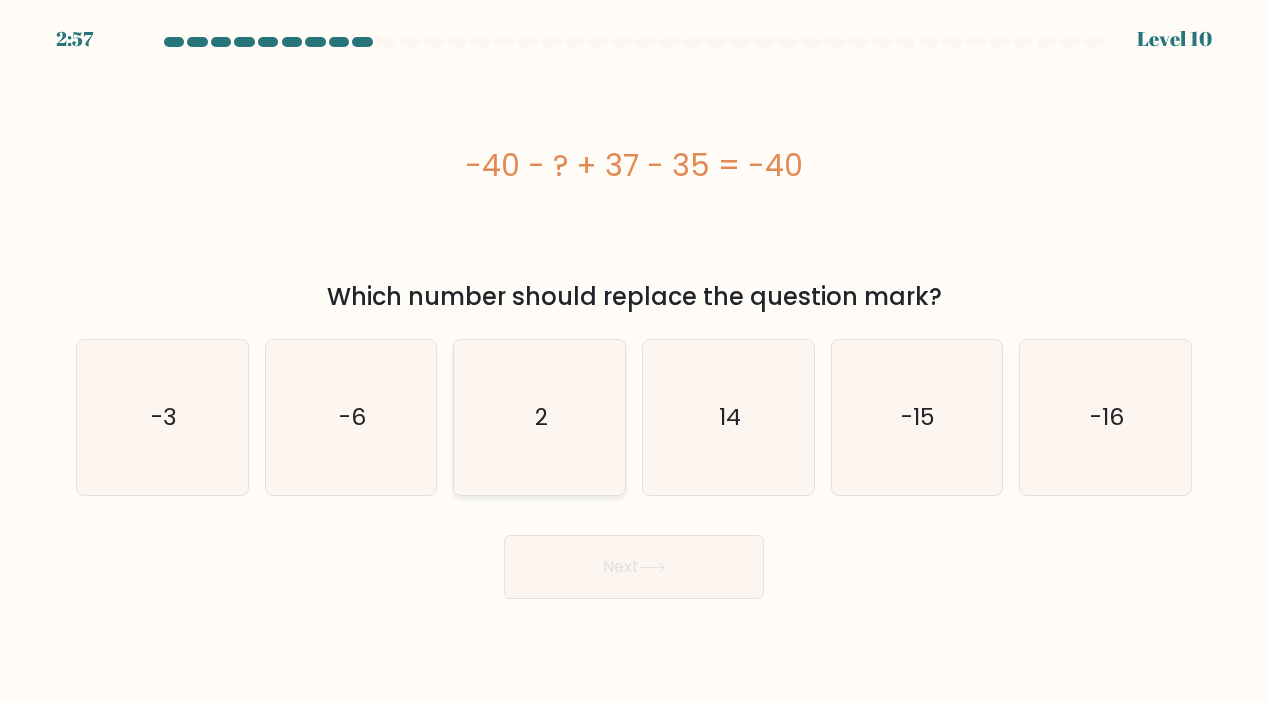 click on "2" 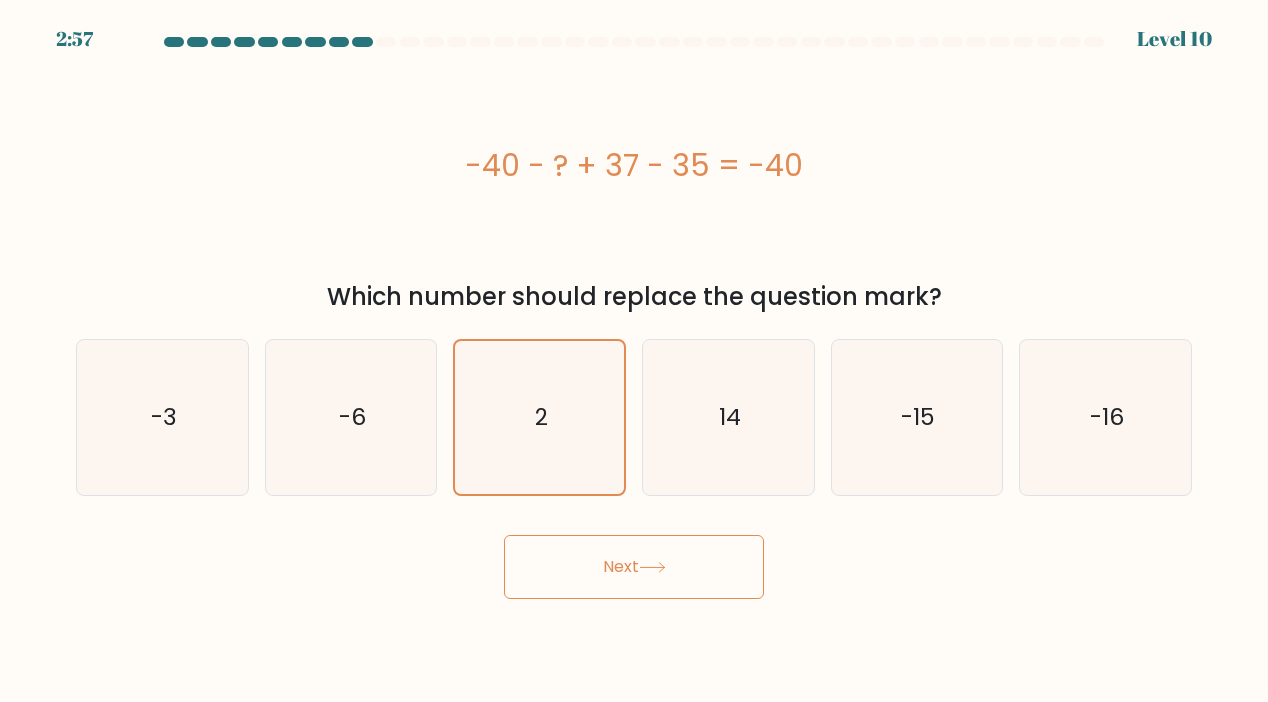 click on "Next" at bounding box center (634, 567) 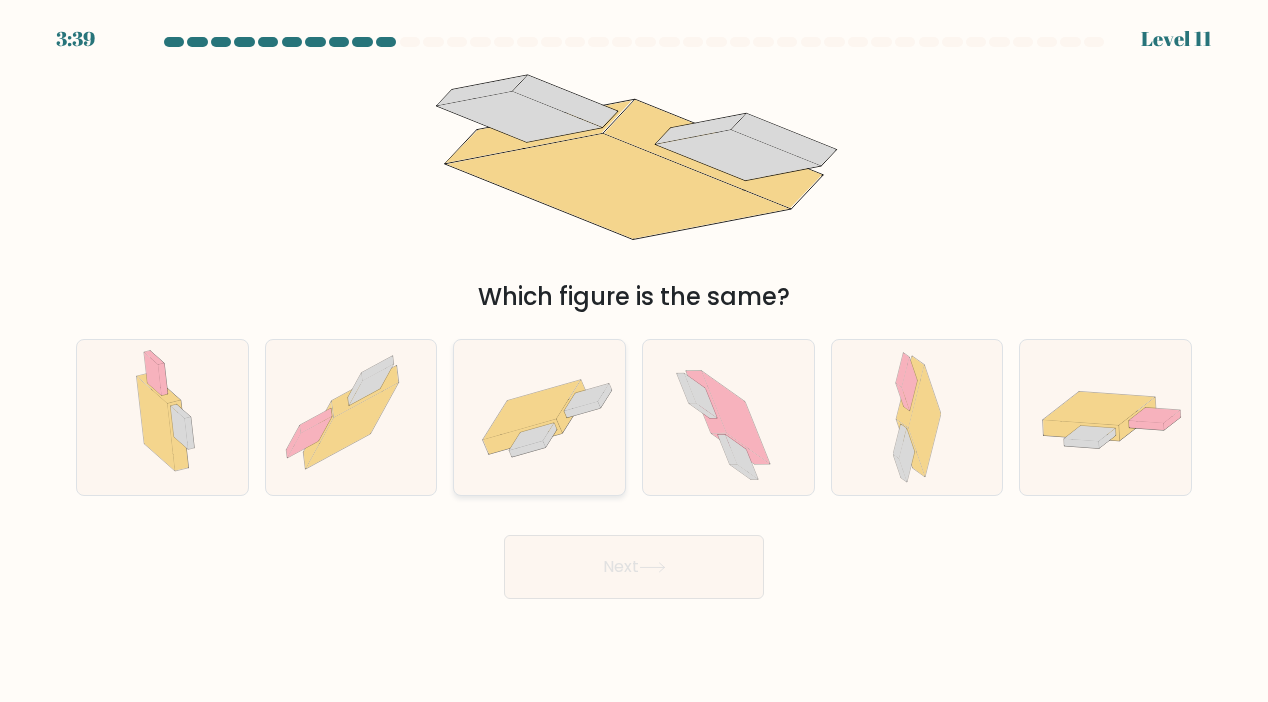 click 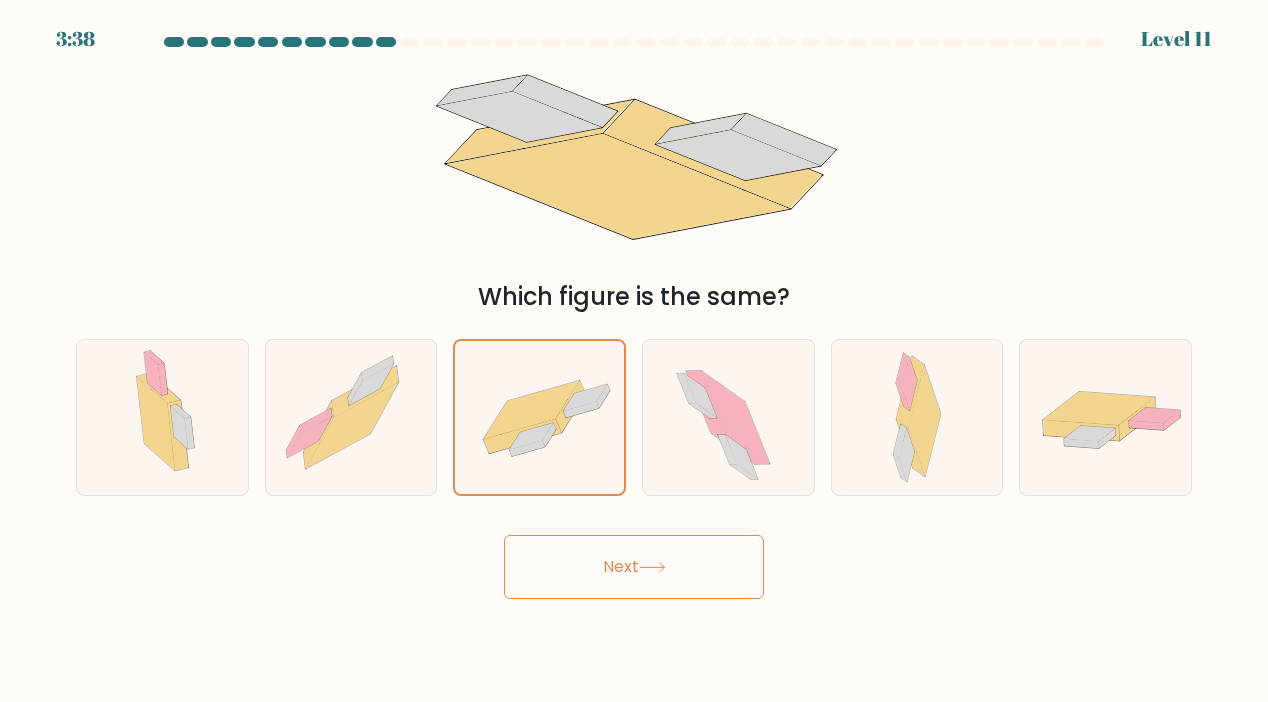click on "Next" at bounding box center (634, 567) 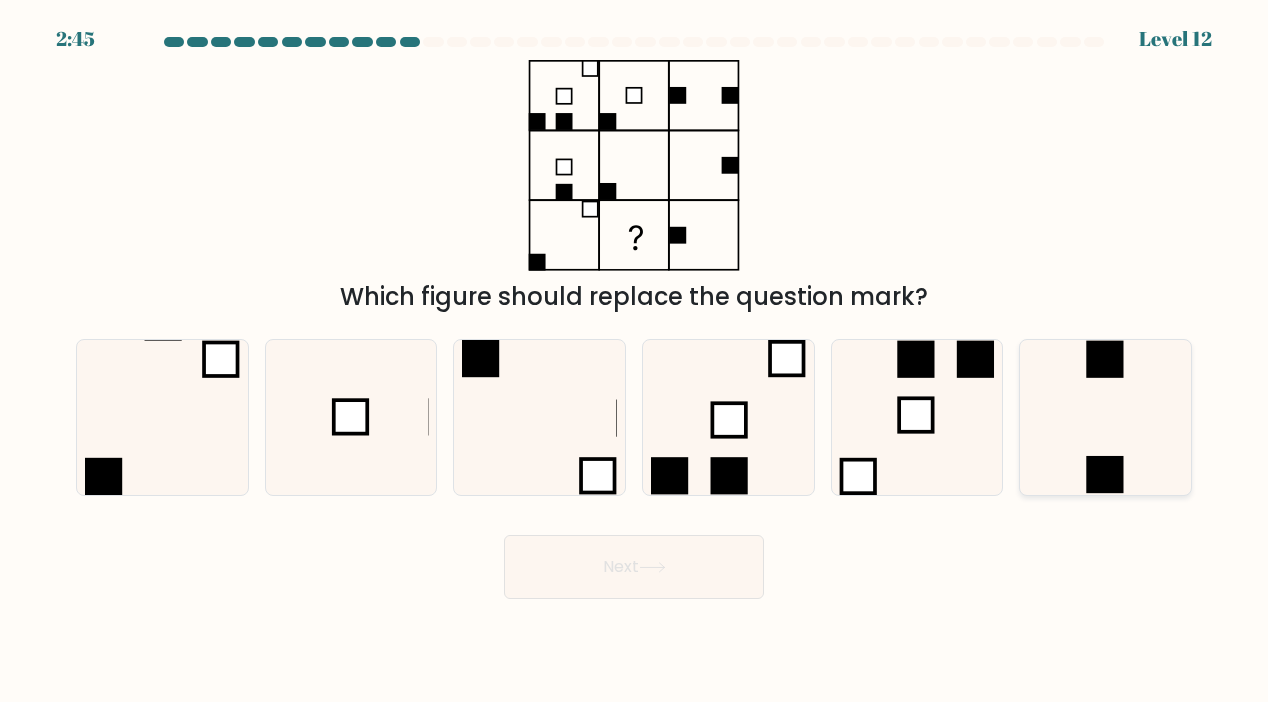 click 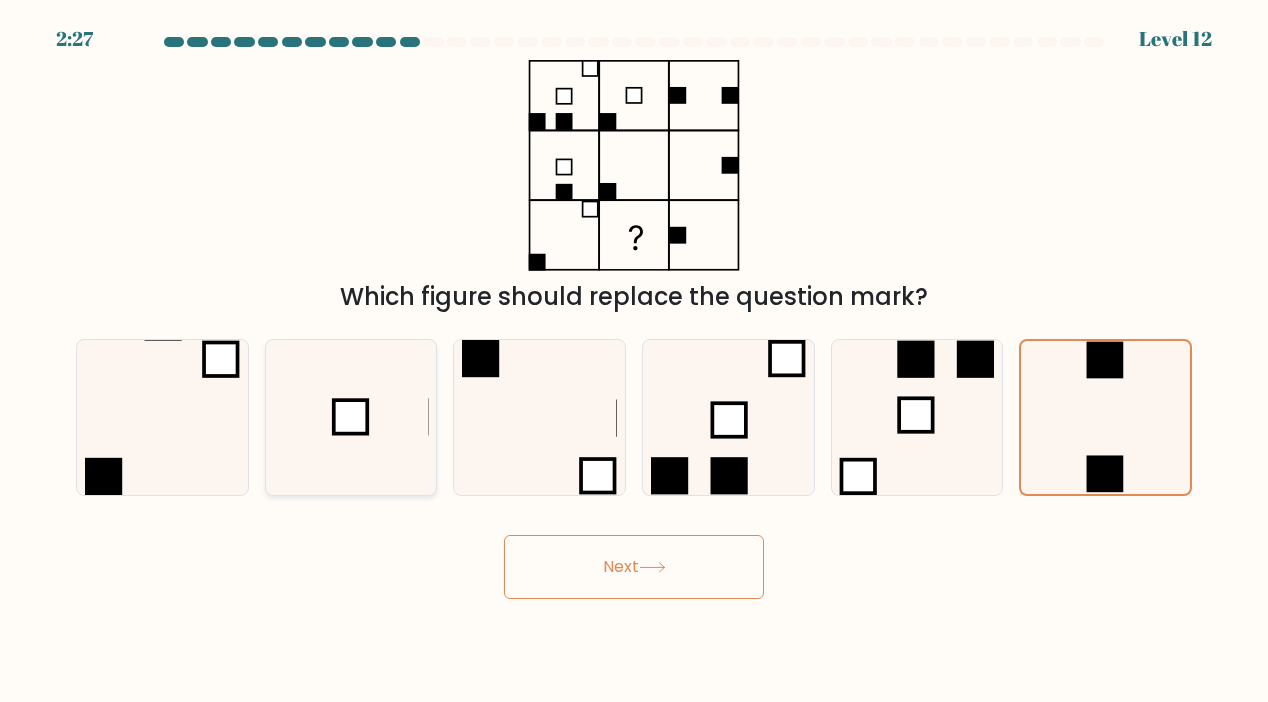 click 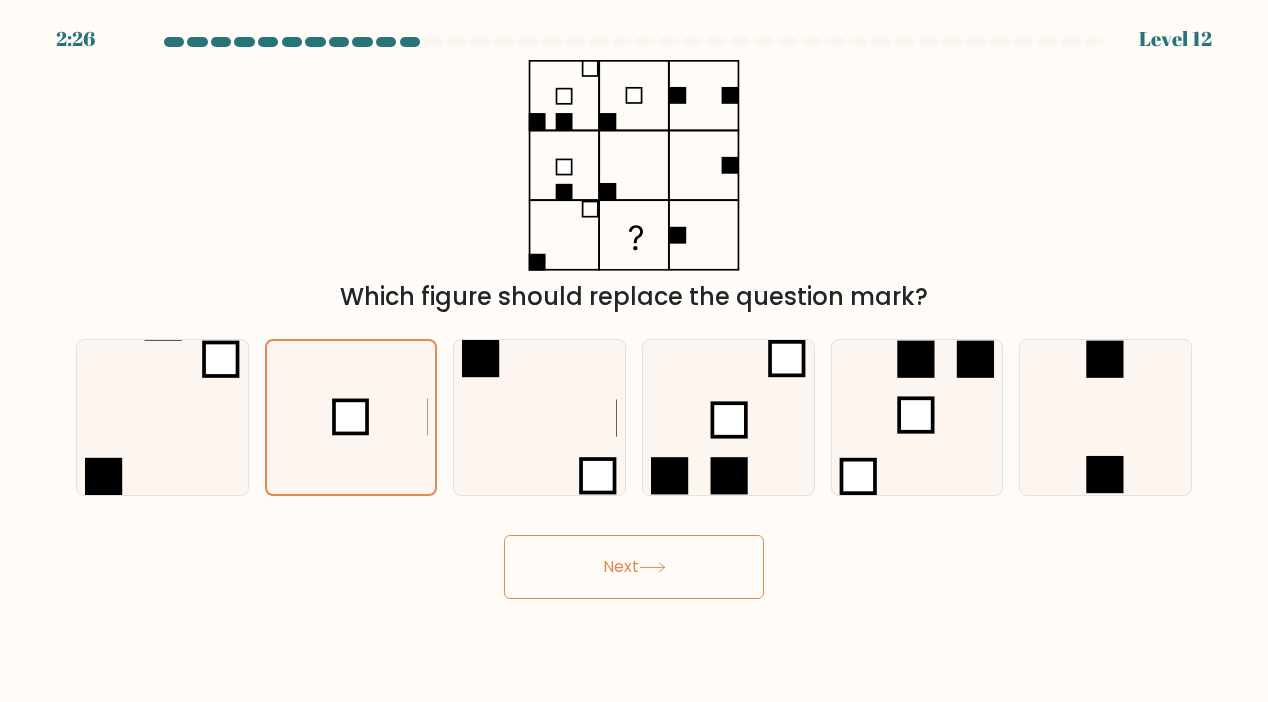 click on "Next" at bounding box center (634, 567) 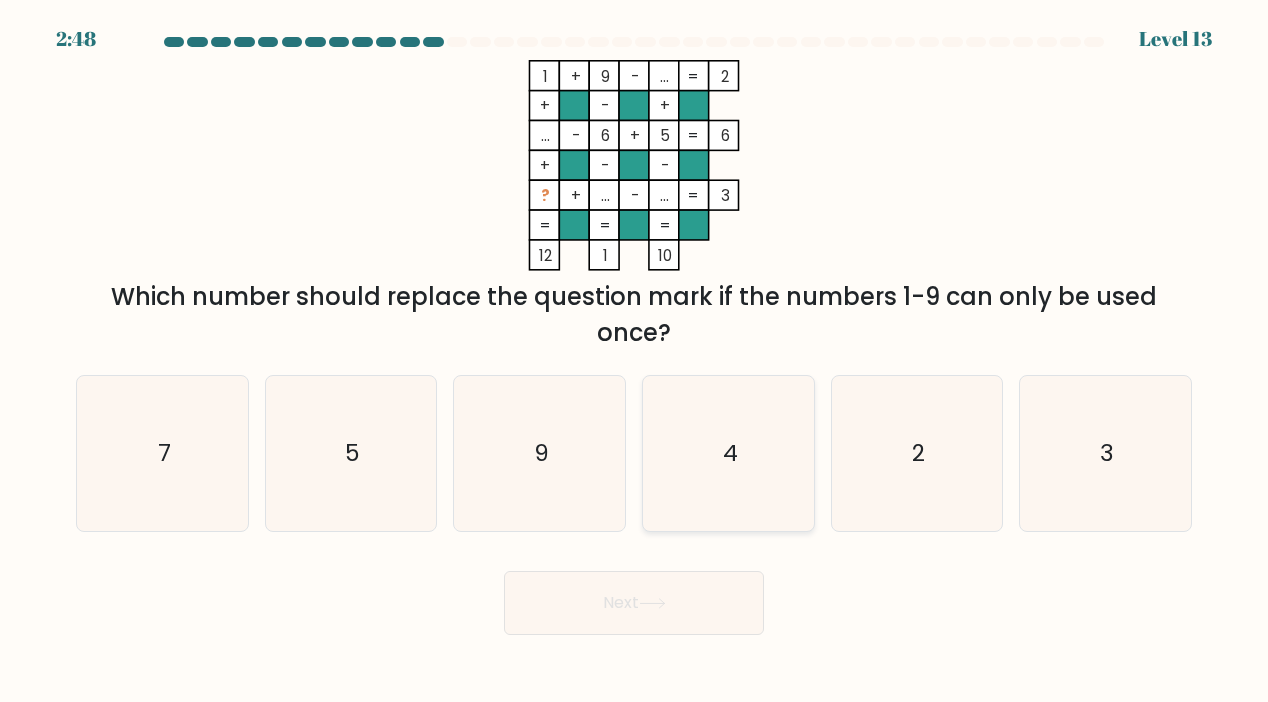 click on "4" 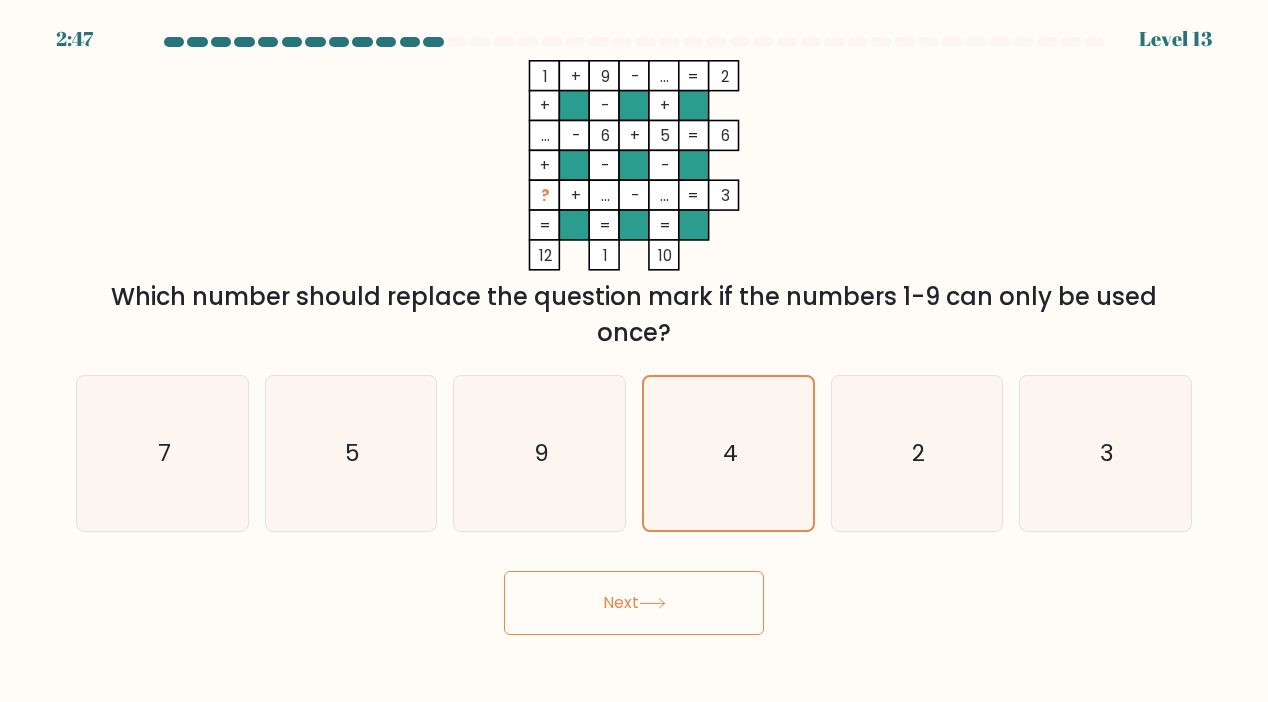 click on "Next" at bounding box center [634, 603] 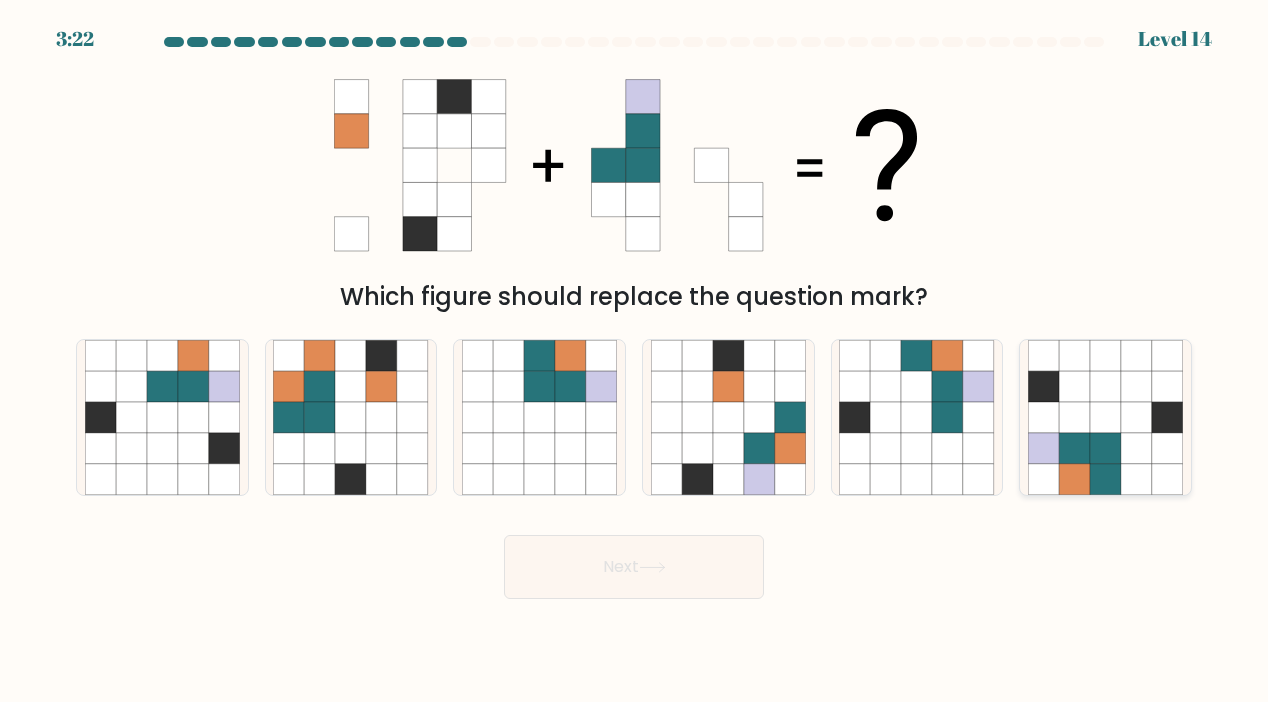 click 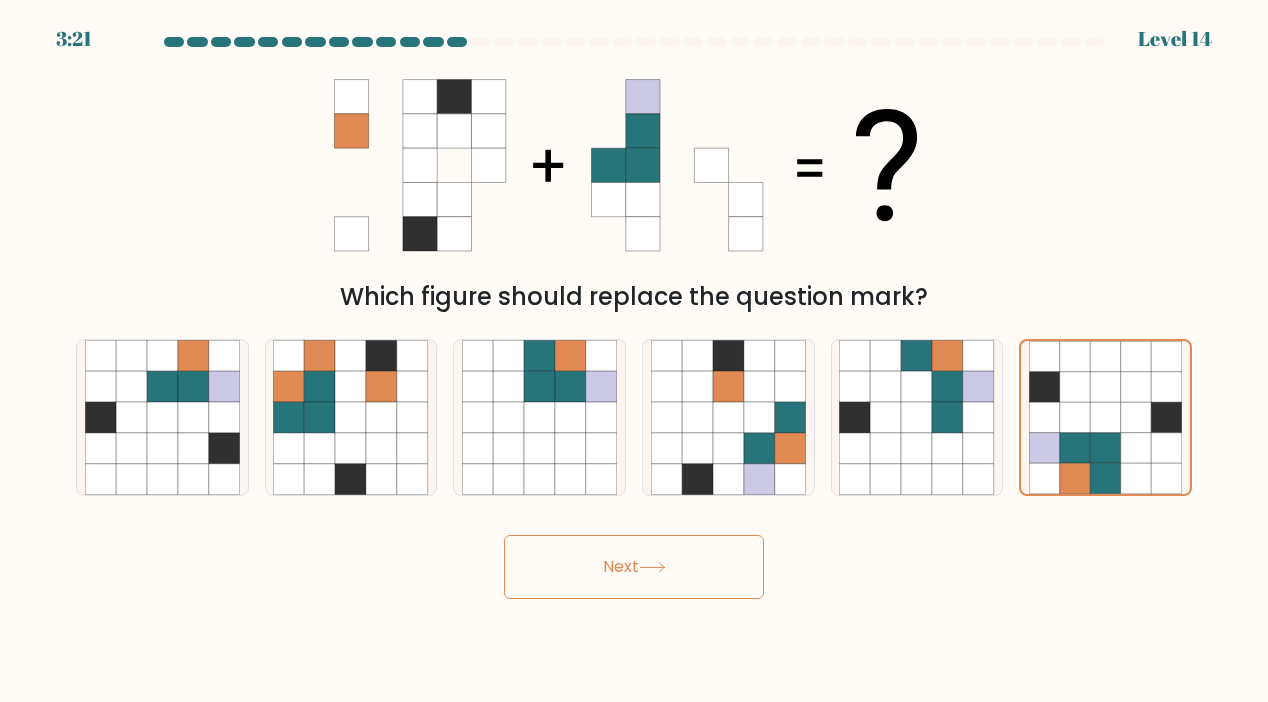 click on "Next" at bounding box center (634, 567) 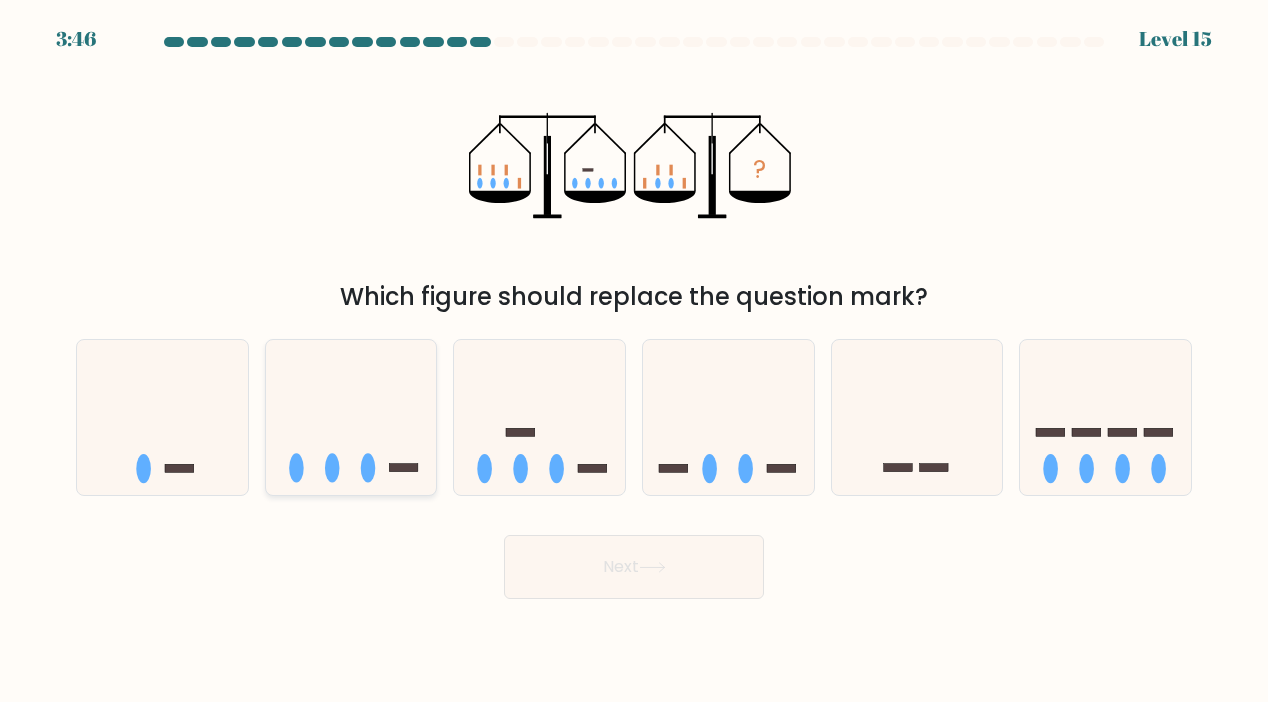 click 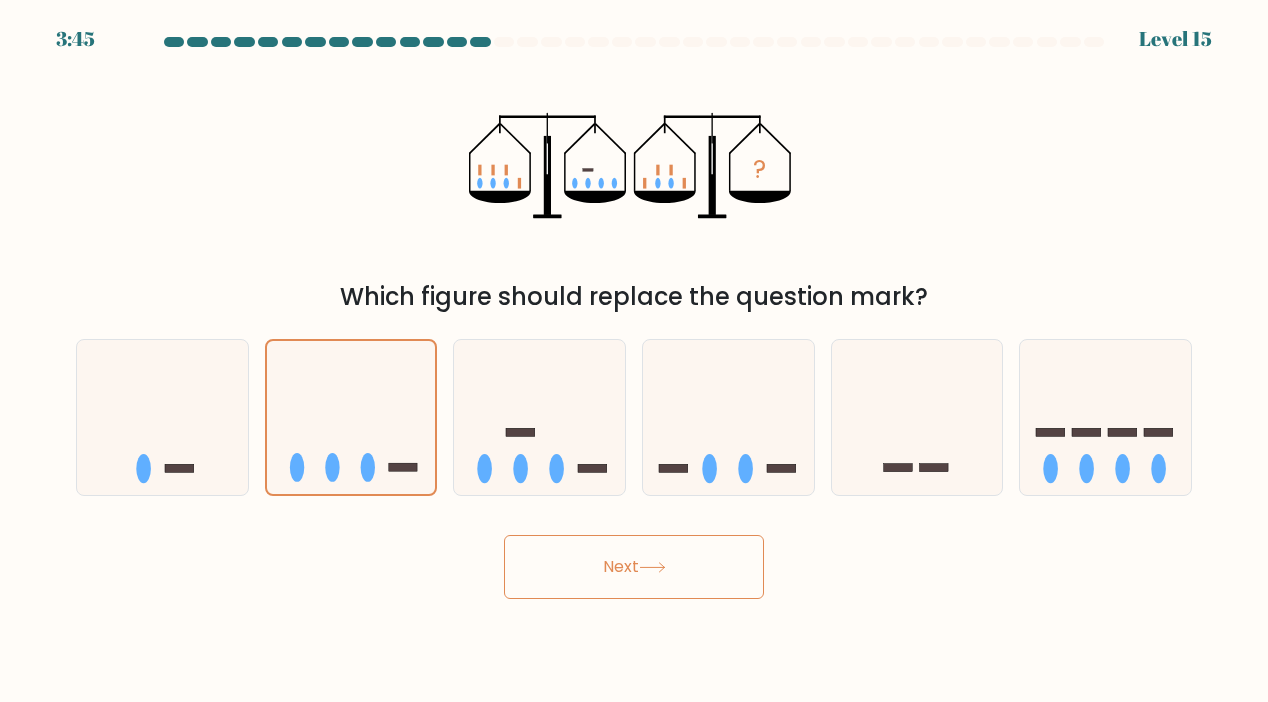 click on "Next" at bounding box center [634, 567] 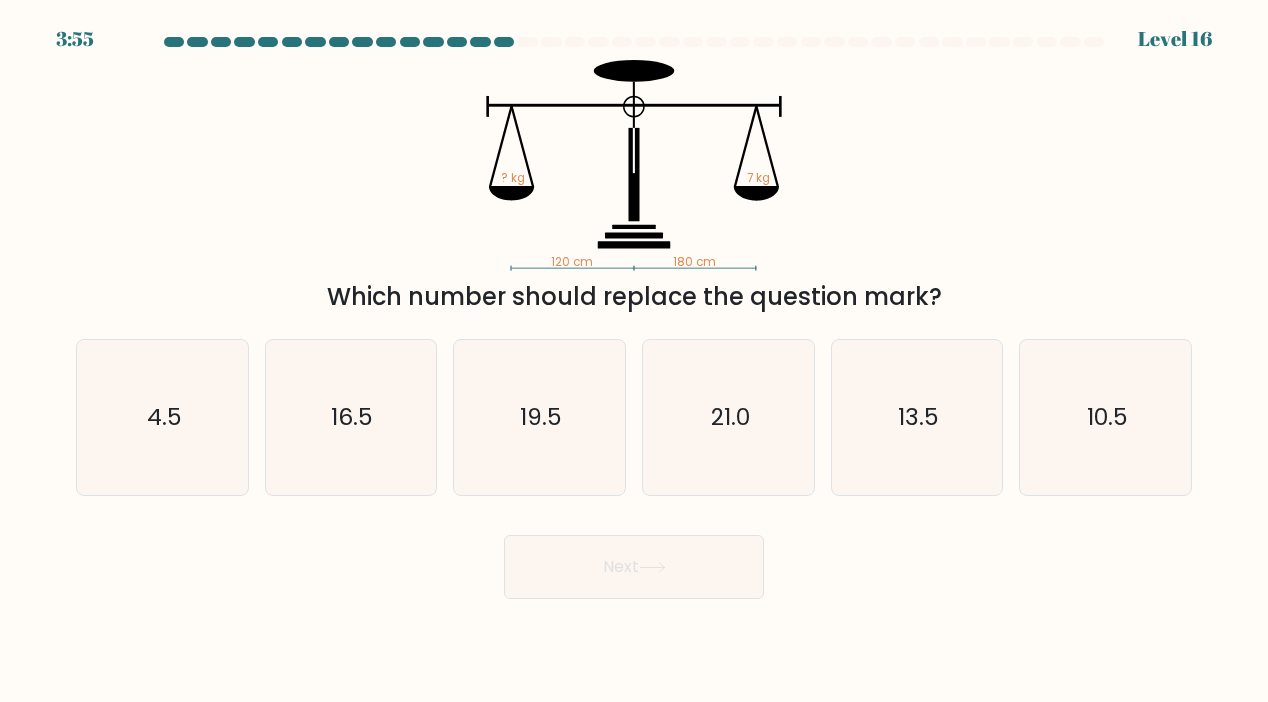 click on "Next" at bounding box center (634, 559) 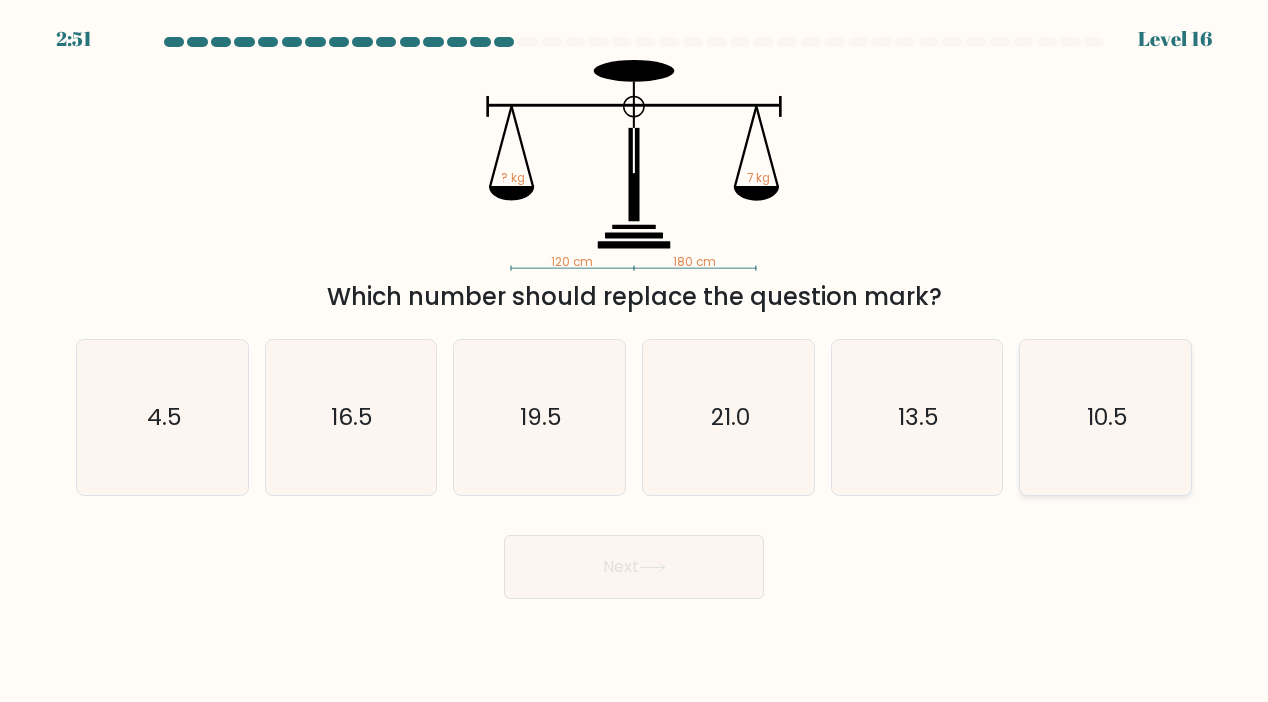click on "10.5" 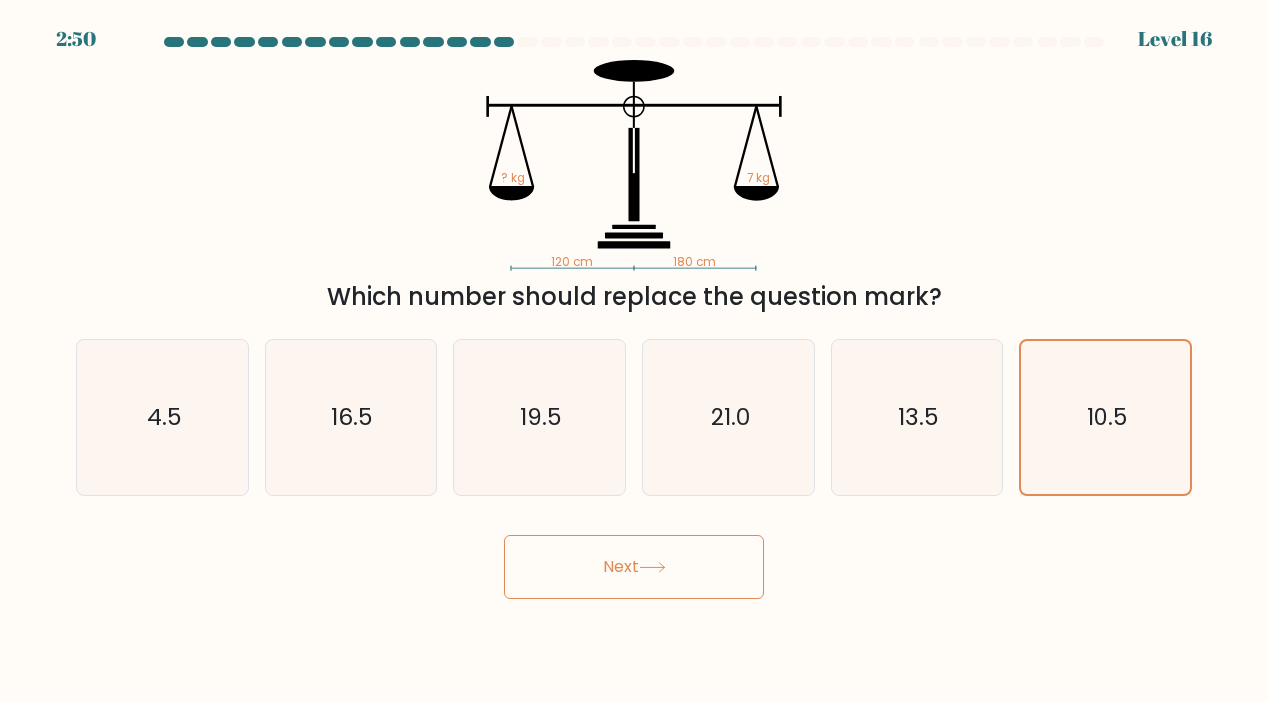 click on "Next" at bounding box center (634, 567) 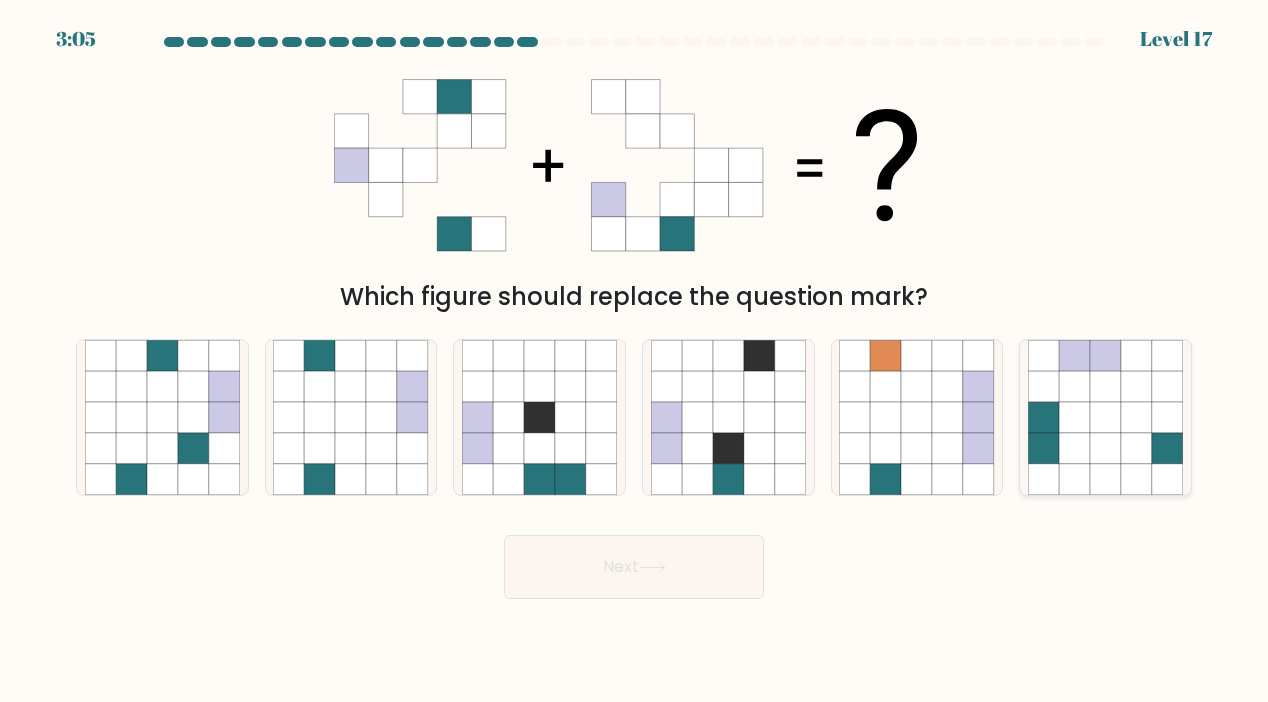 click 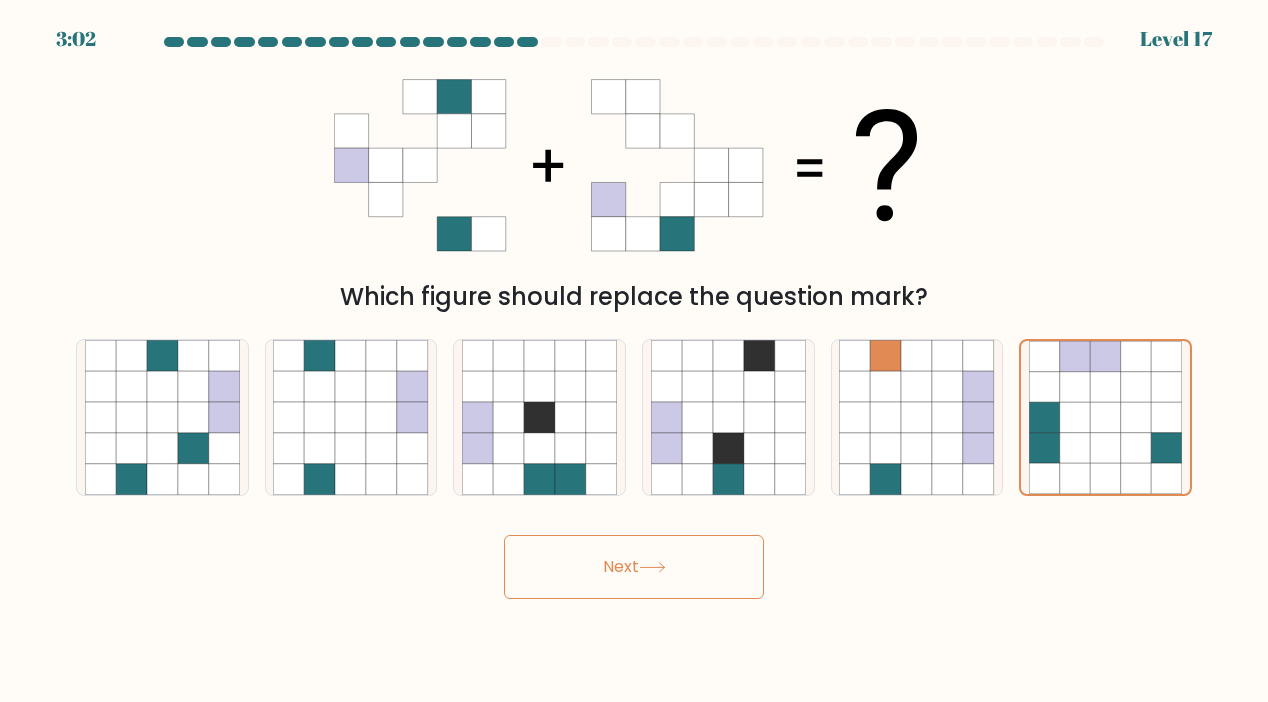 click on "Next" at bounding box center [634, 567] 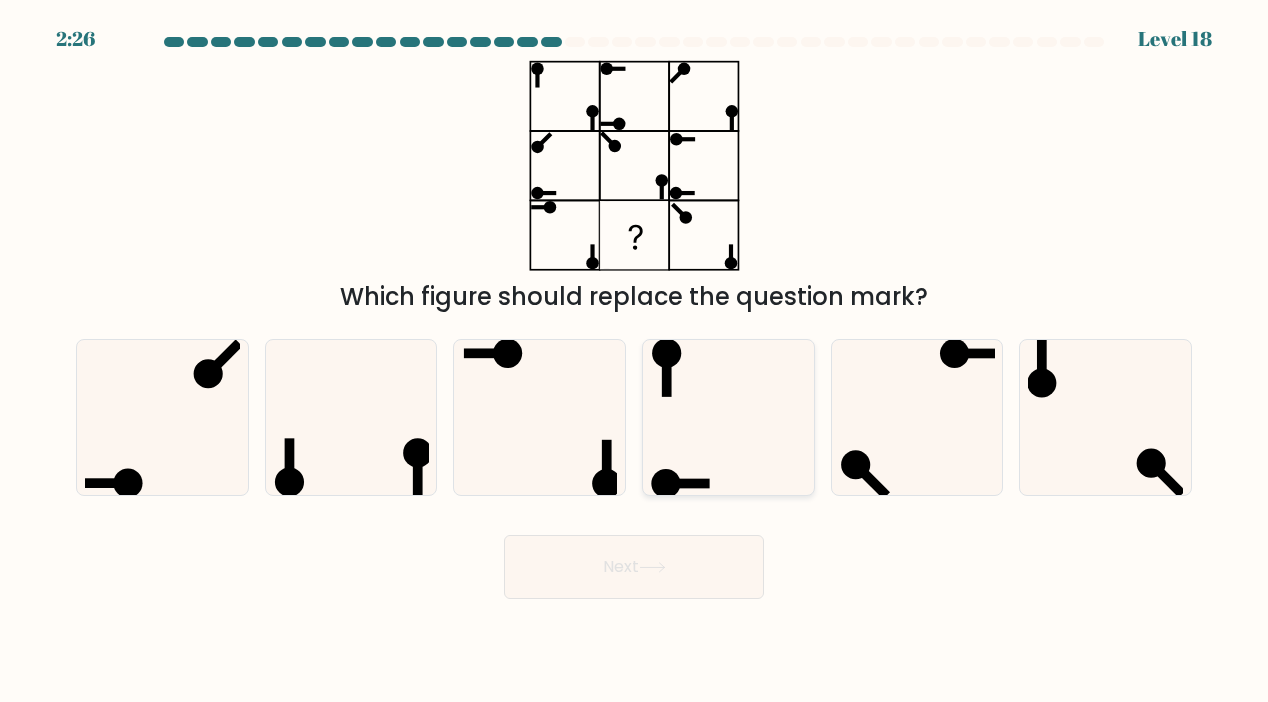 click 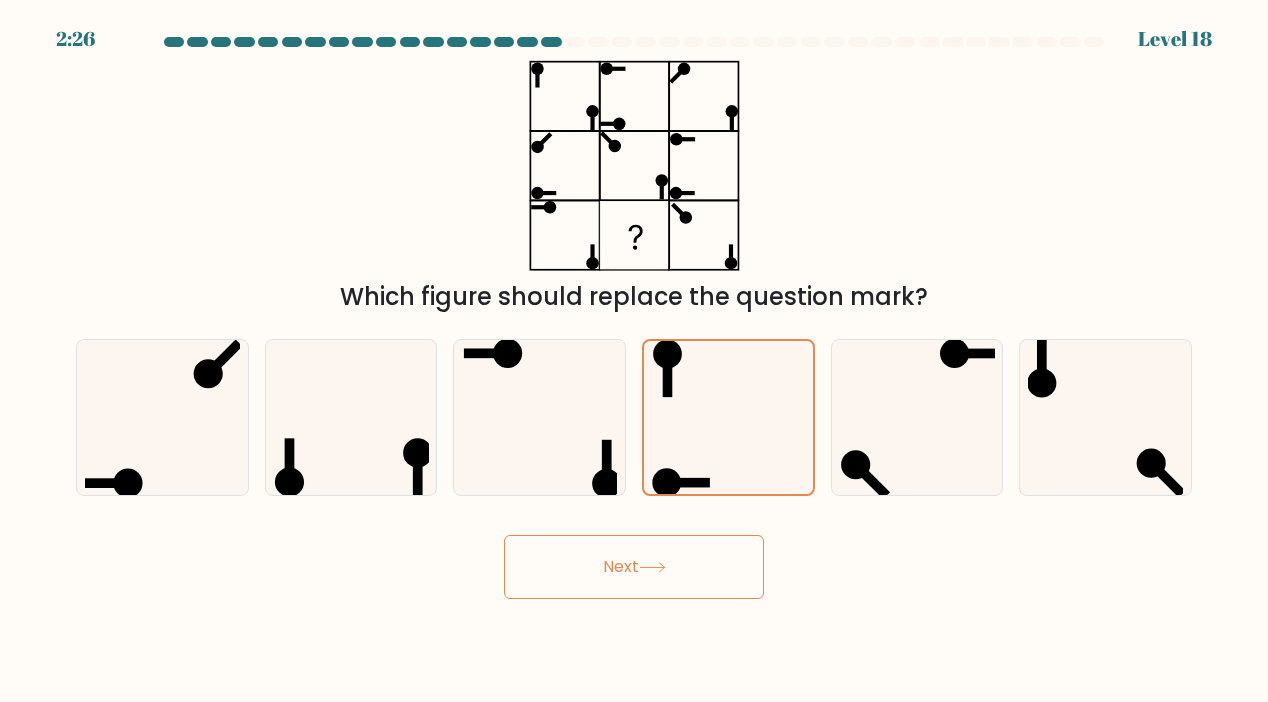 click on "Next" at bounding box center (634, 567) 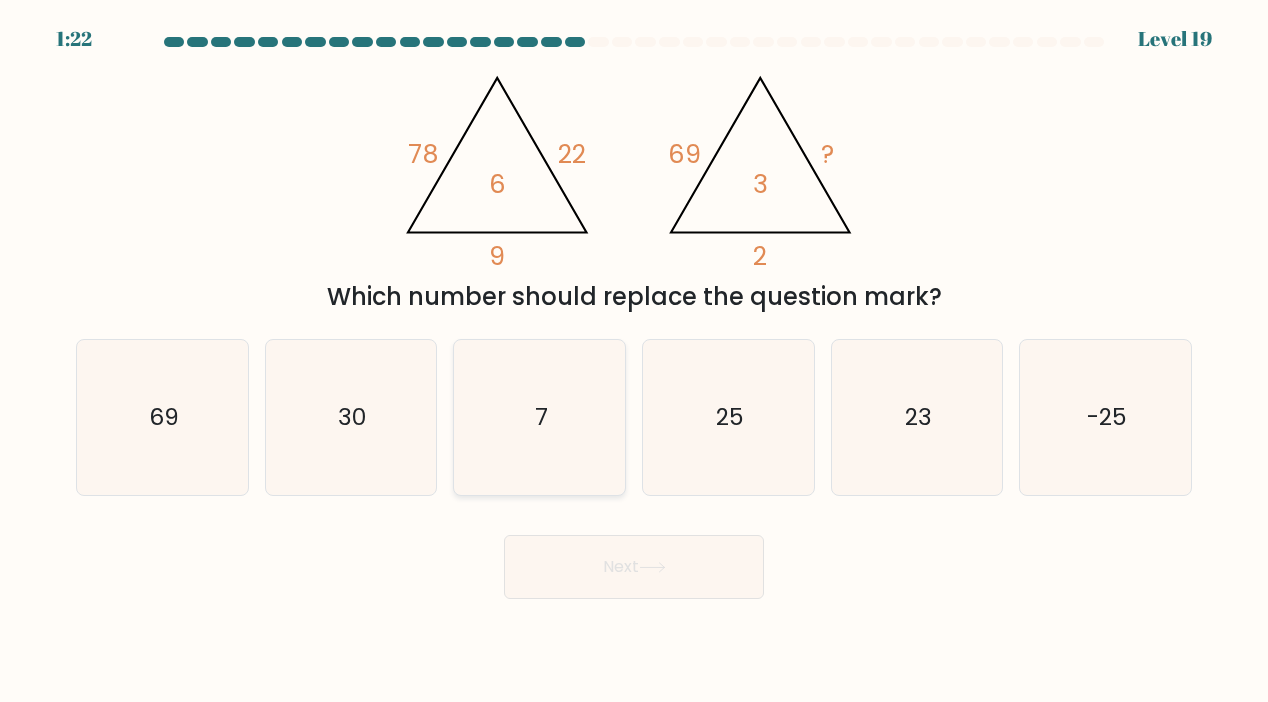 click on "7" 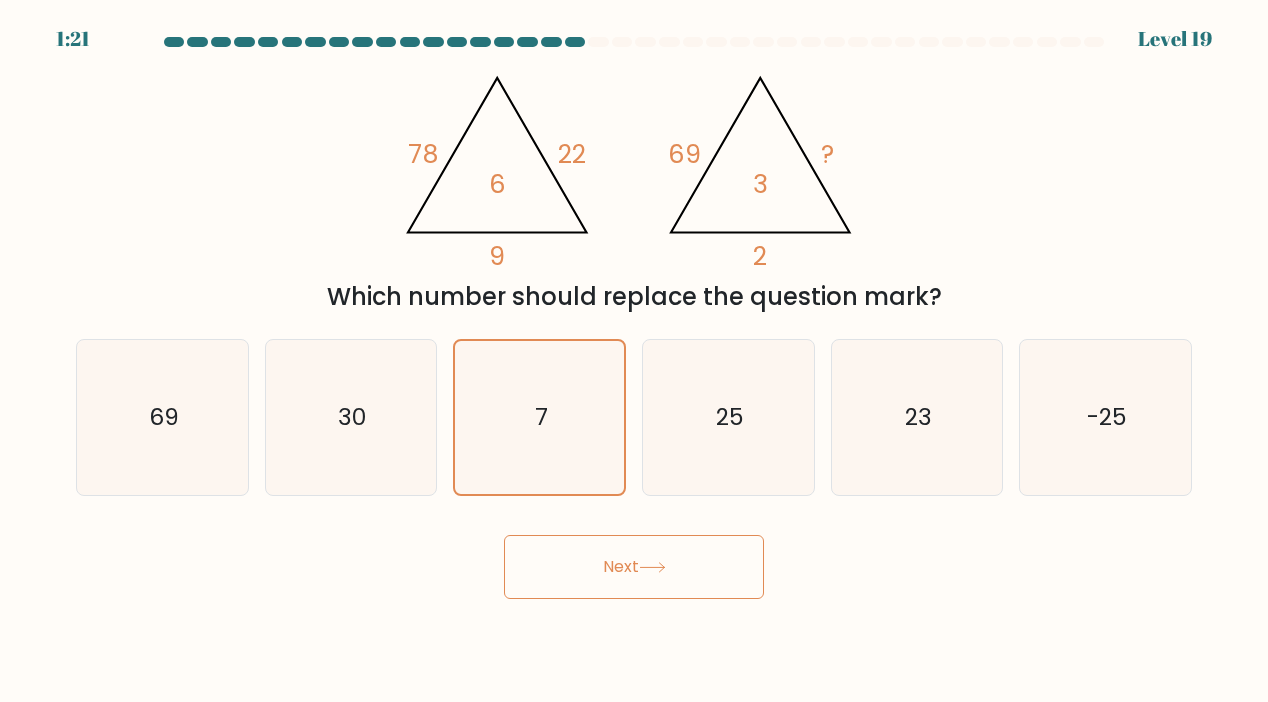 click on "Next" at bounding box center (634, 567) 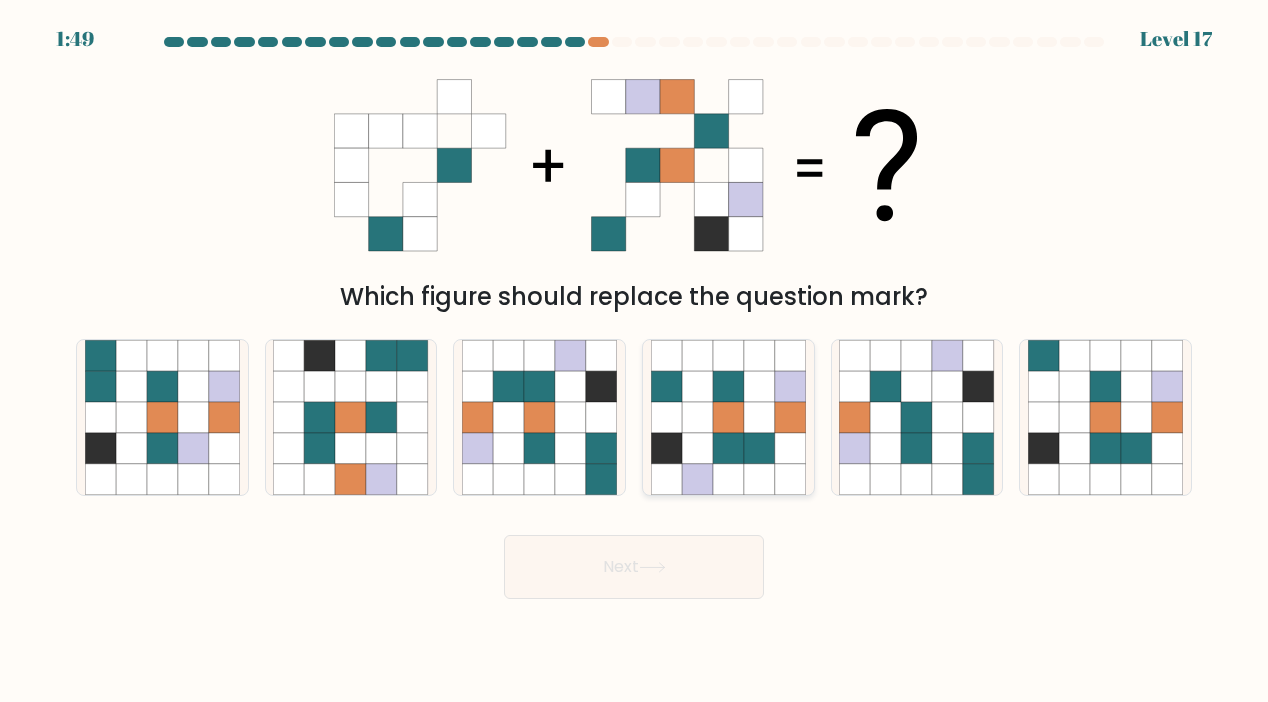 click 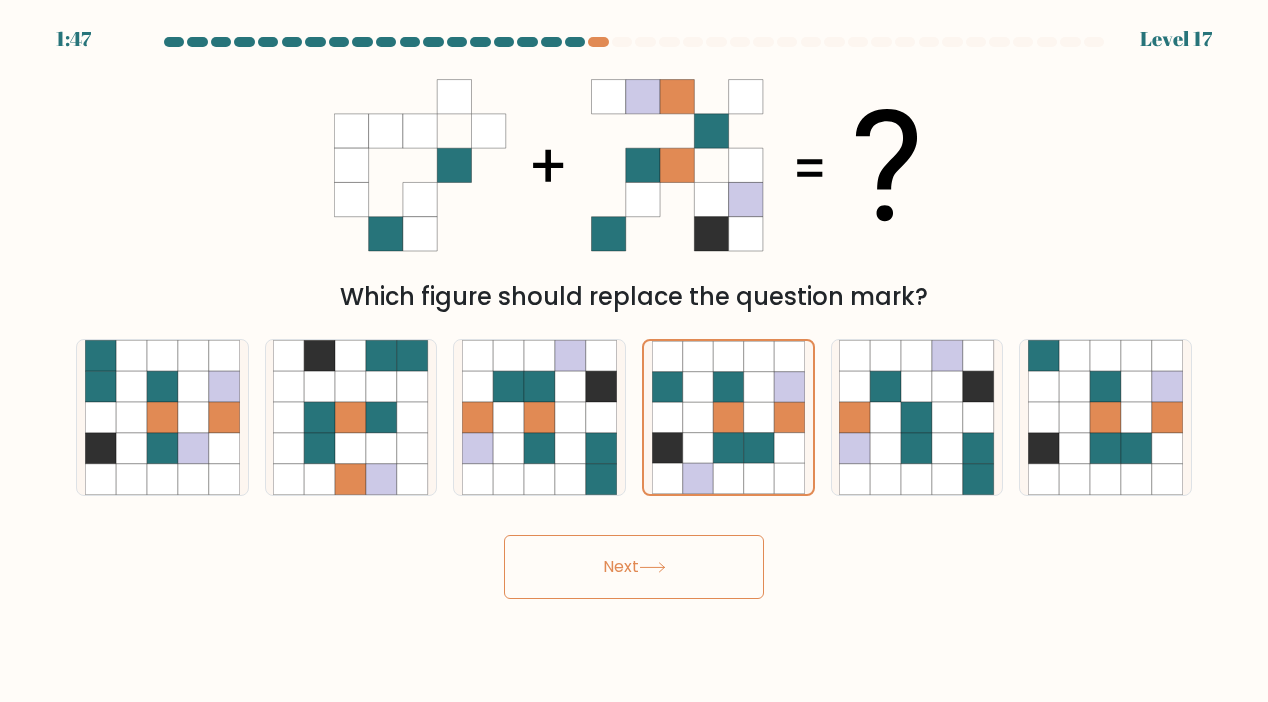 click 